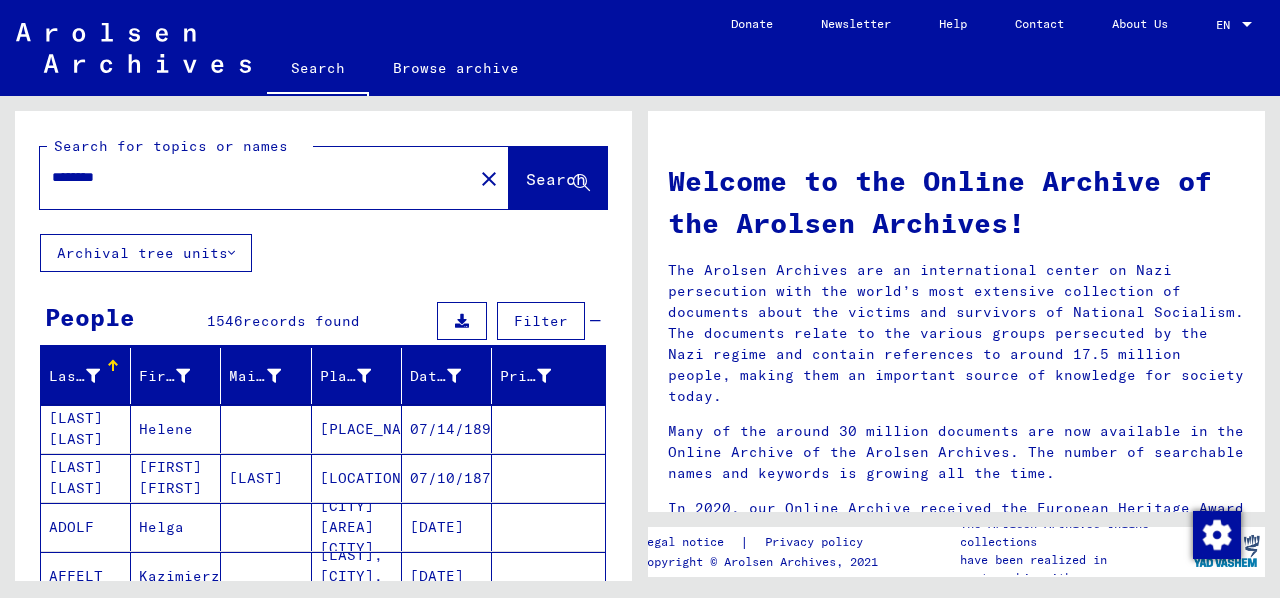 scroll, scrollTop: 0, scrollLeft: 0, axis: both 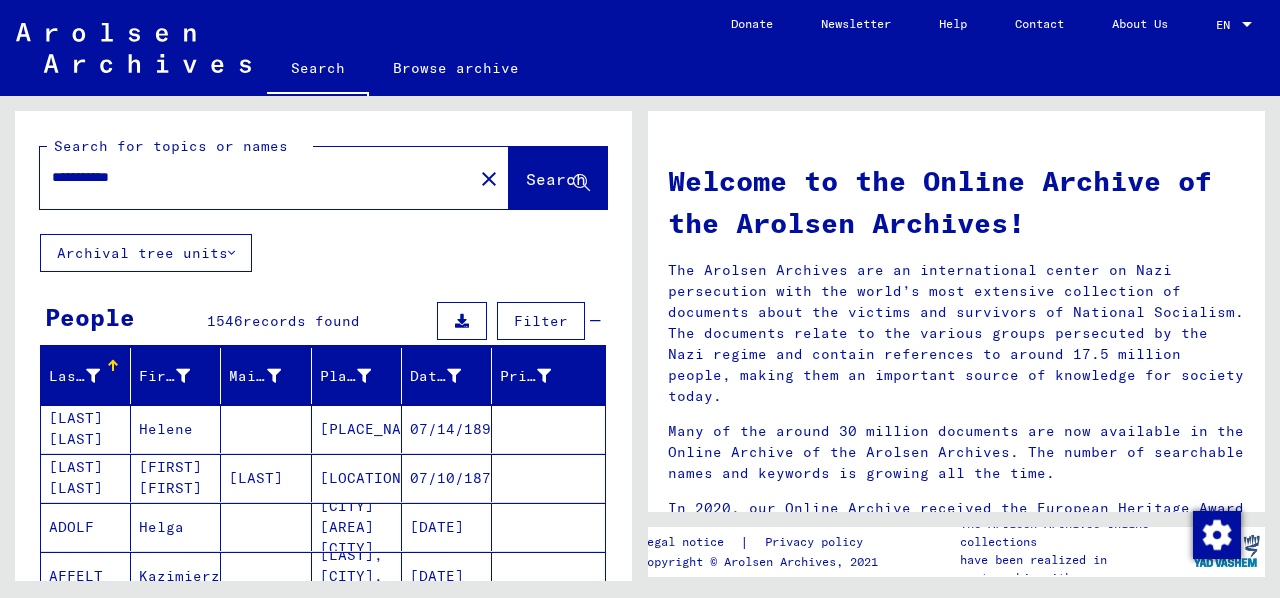 type on "**********" 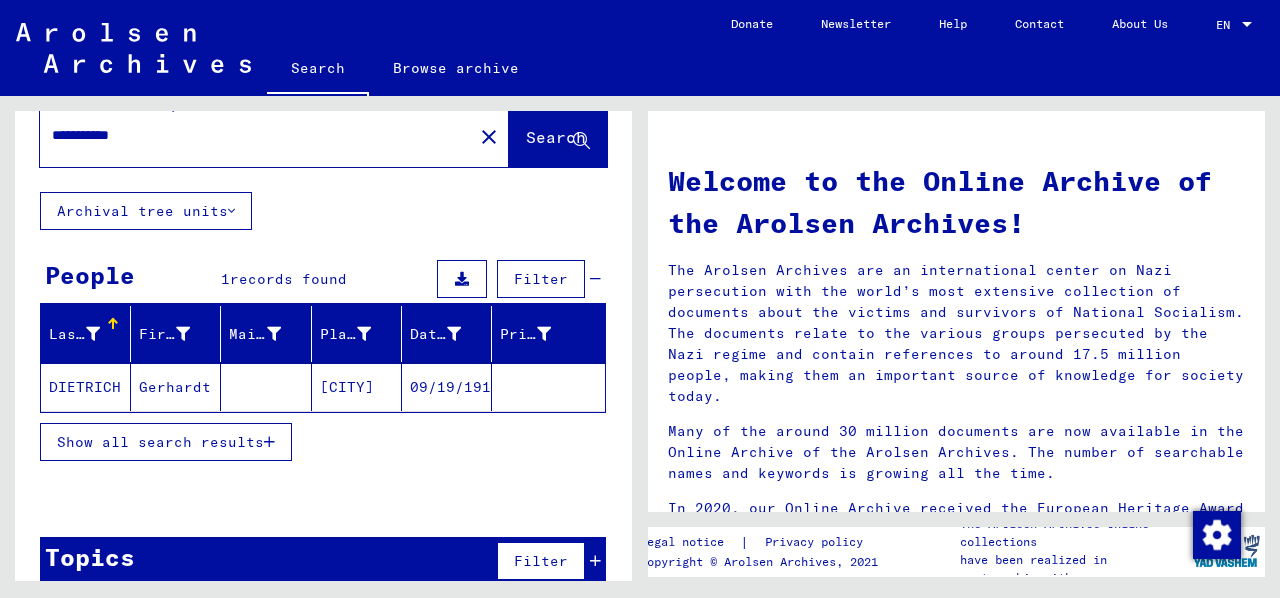 scroll, scrollTop: 65, scrollLeft: 0, axis: vertical 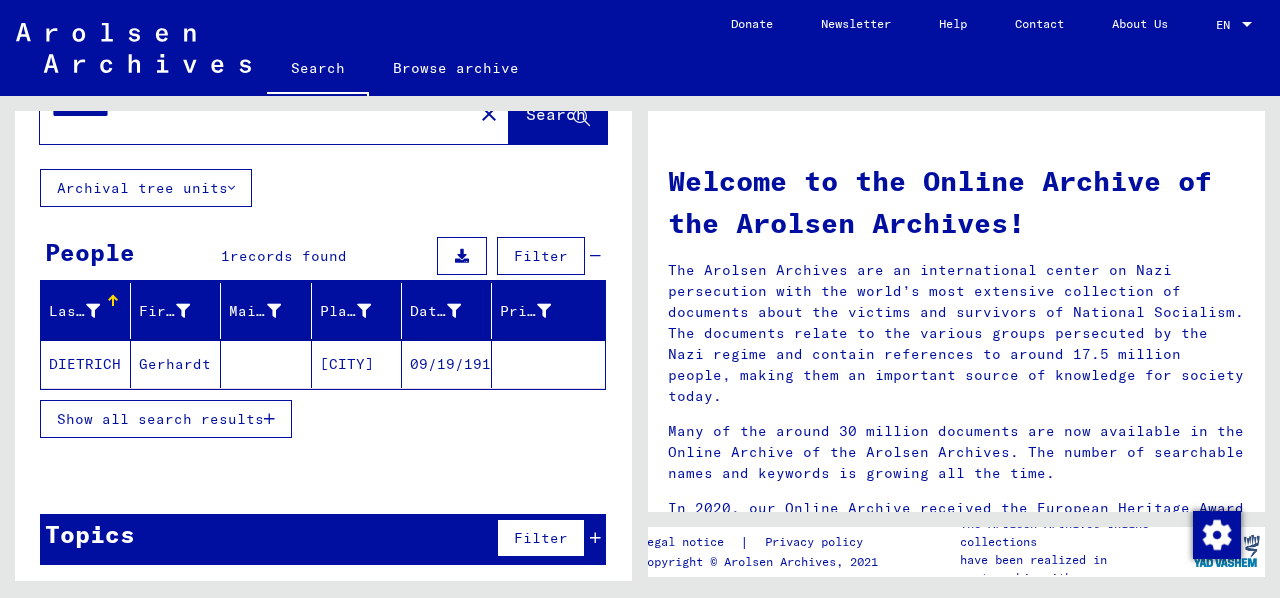 click at bounding box center (269, 419) 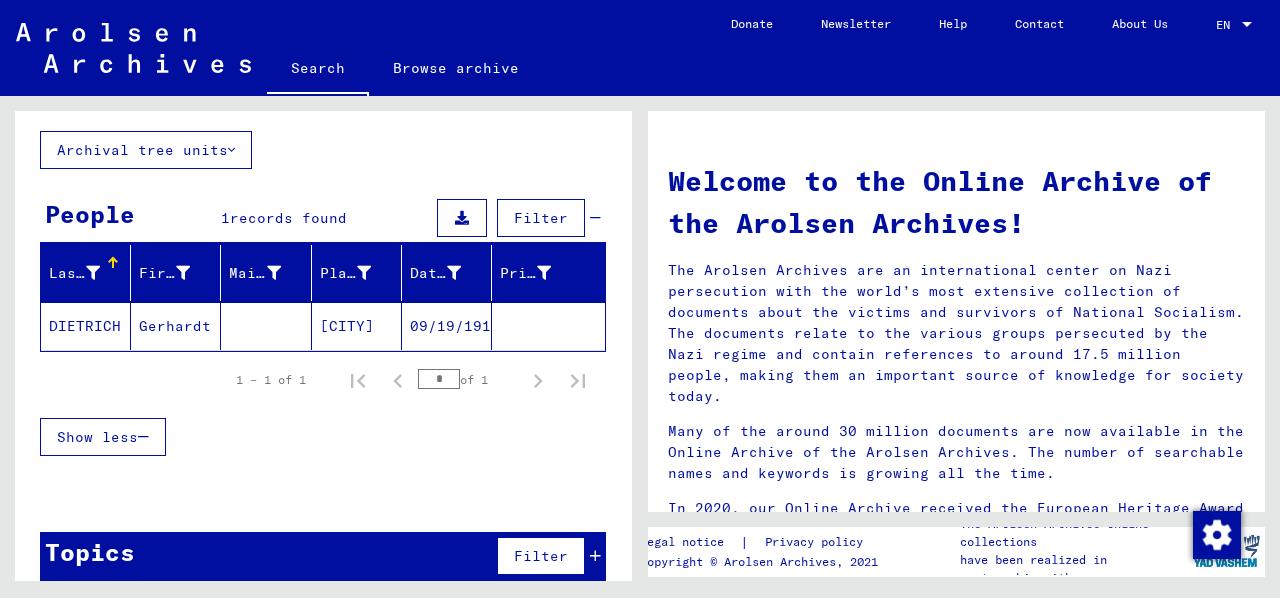 scroll, scrollTop: 121, scrollLeft: 0, axis: vertical 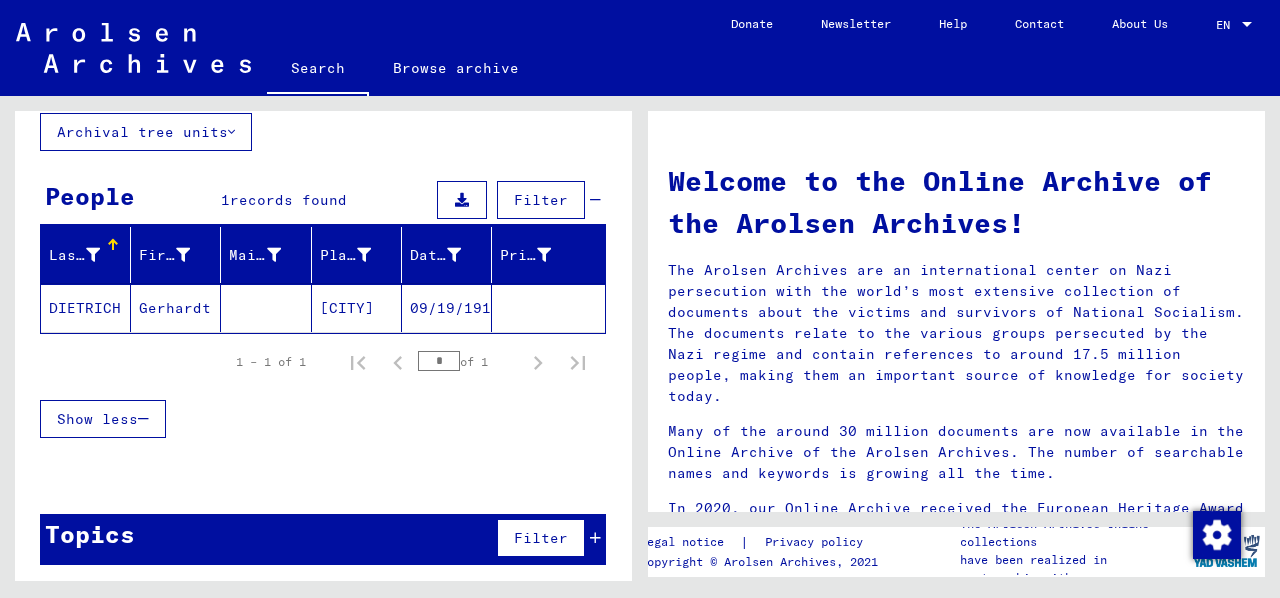 click at bounding box center [595, 538] 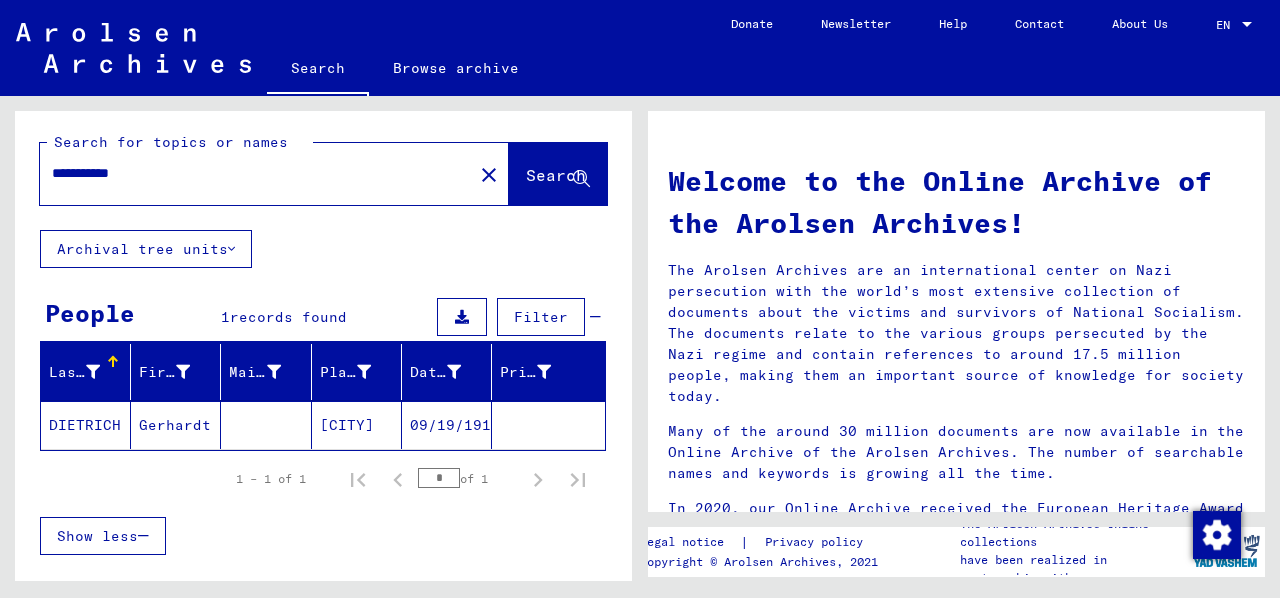scroll, scrollTop: 0, scrollLeft: 0, axis: both 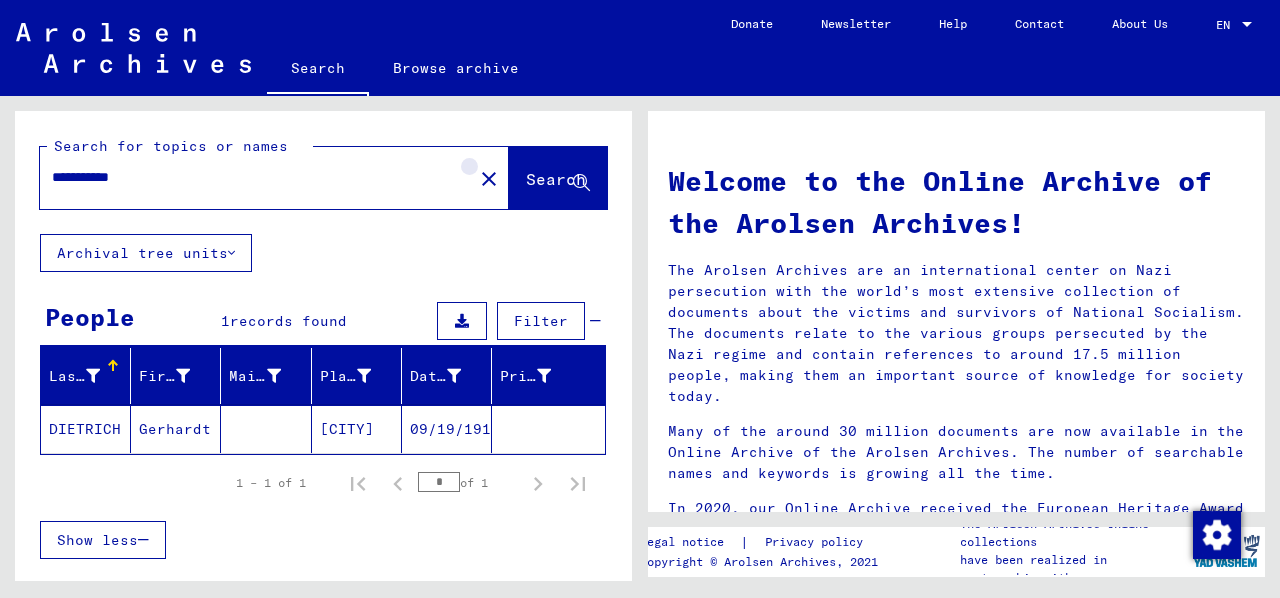 click on "close" 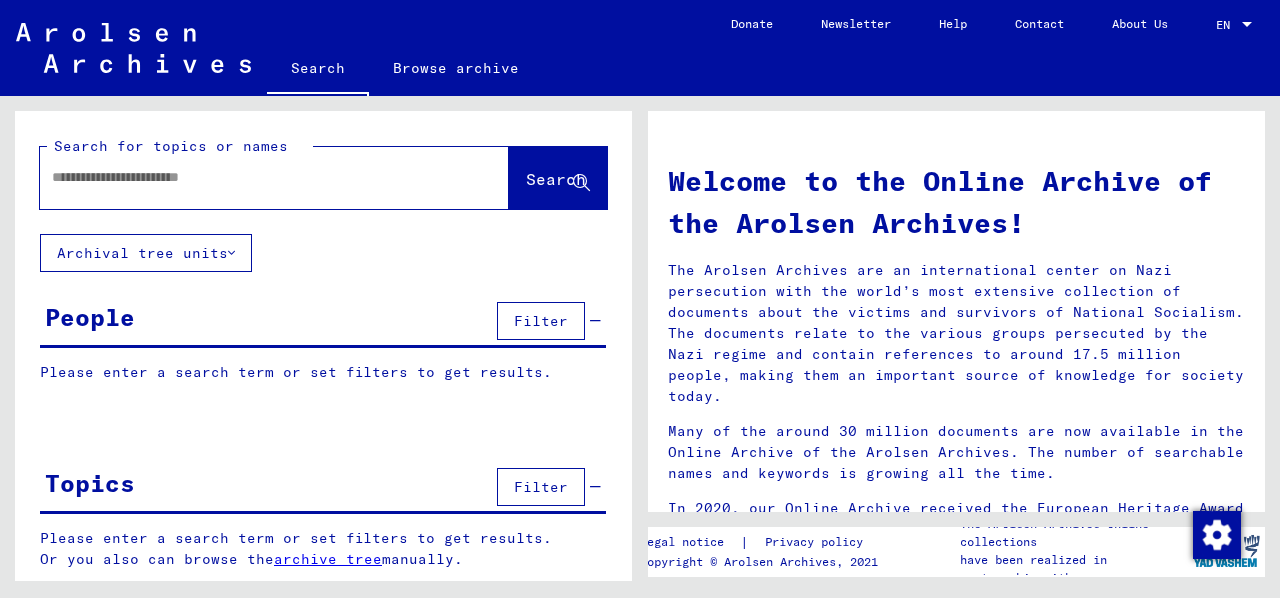 click at bounding box center (250, 177) 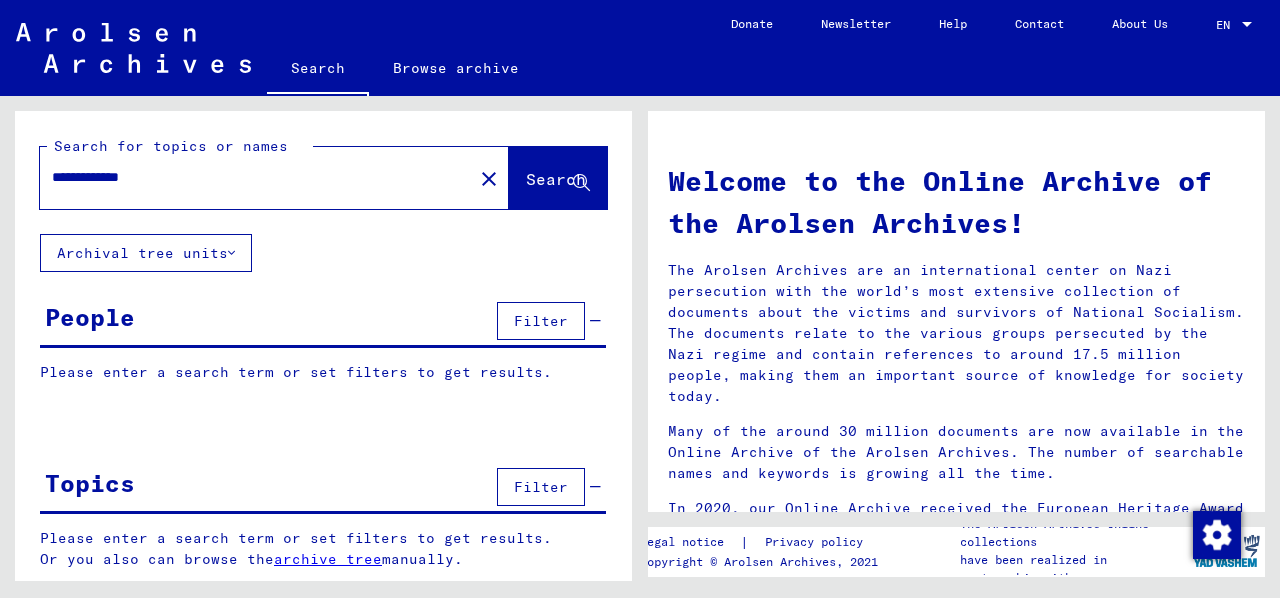 type on "**********" 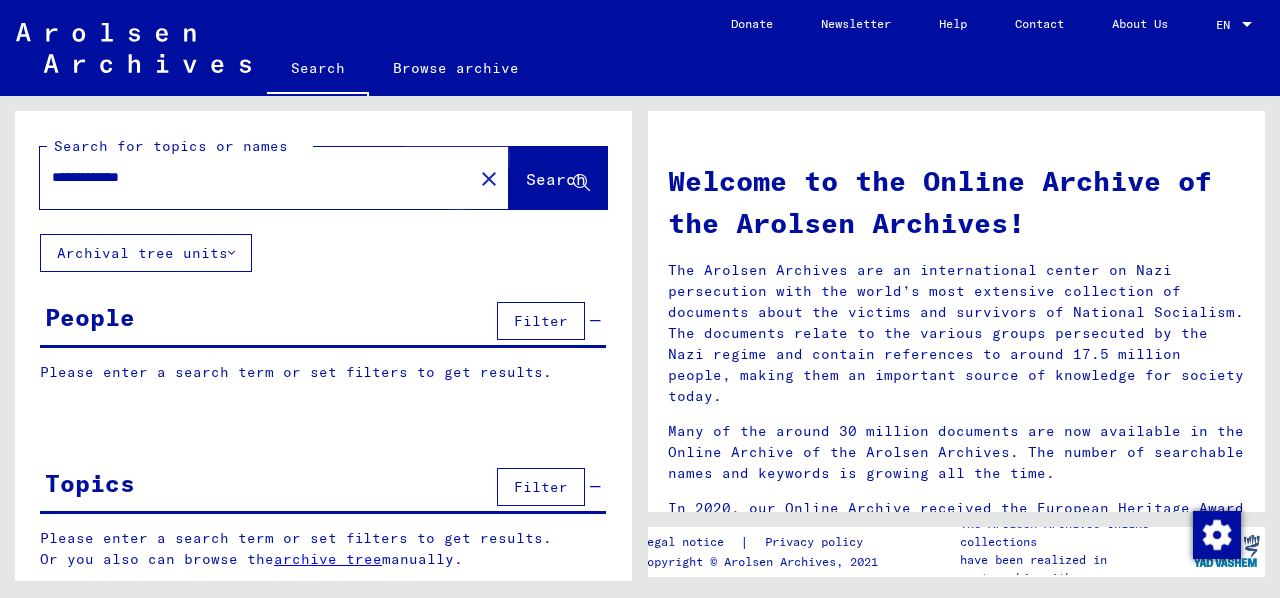 click on "Search" 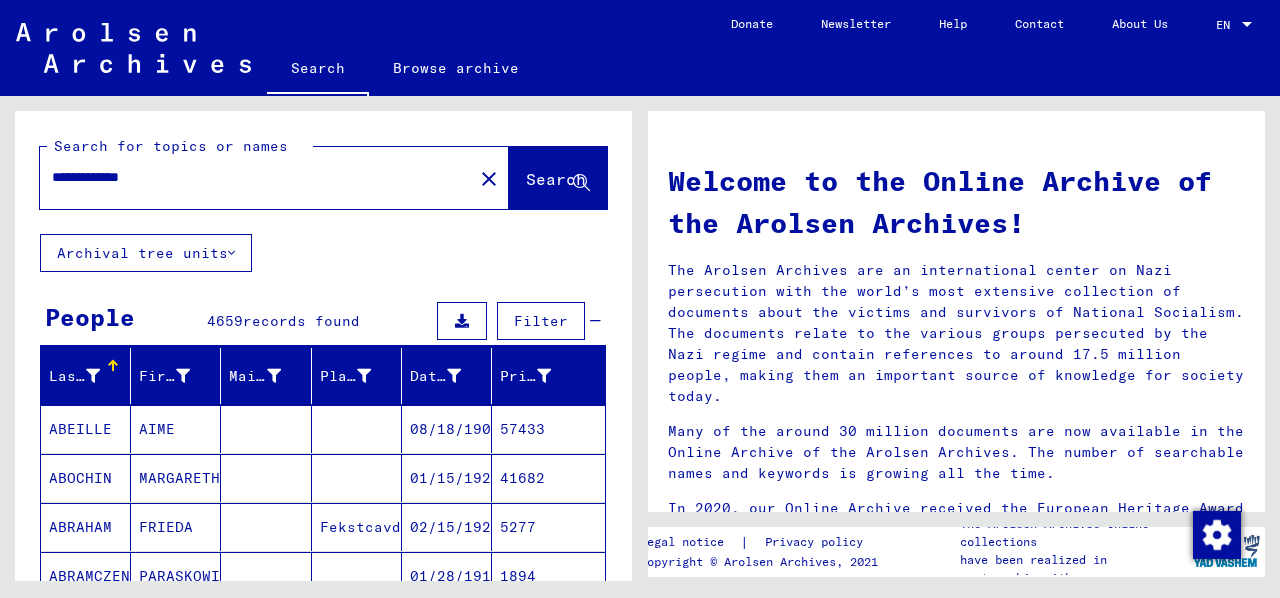 scroll, scrollTop: 200, scrollLeft: 0, axis: vertical 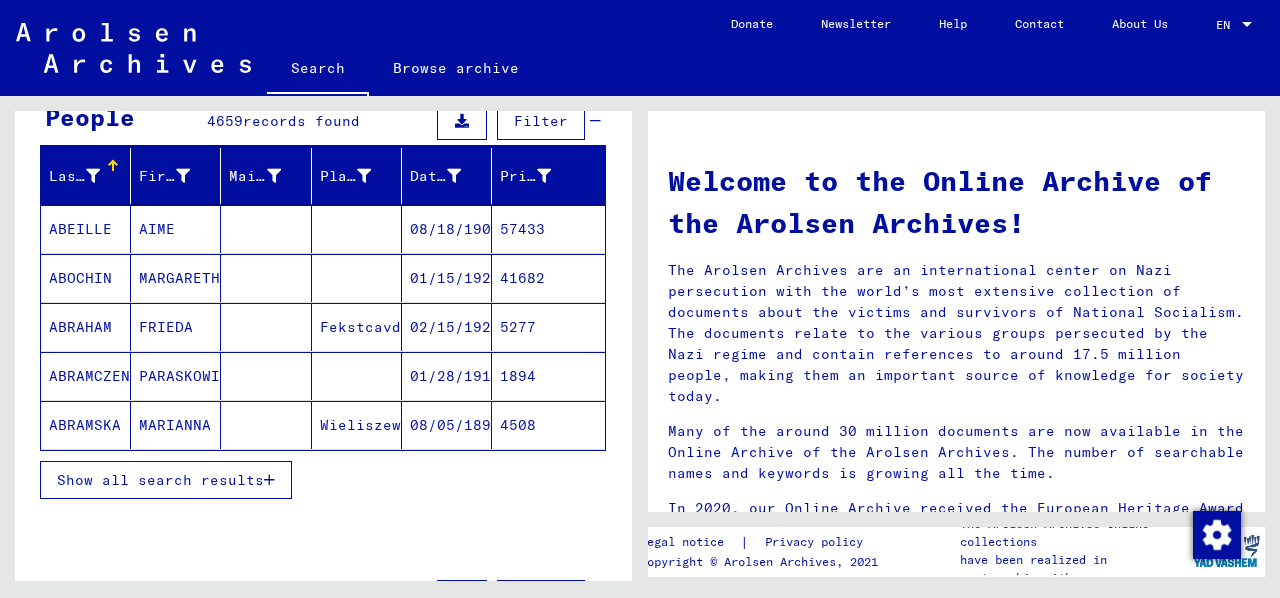 click at bounding box center (93, 176) 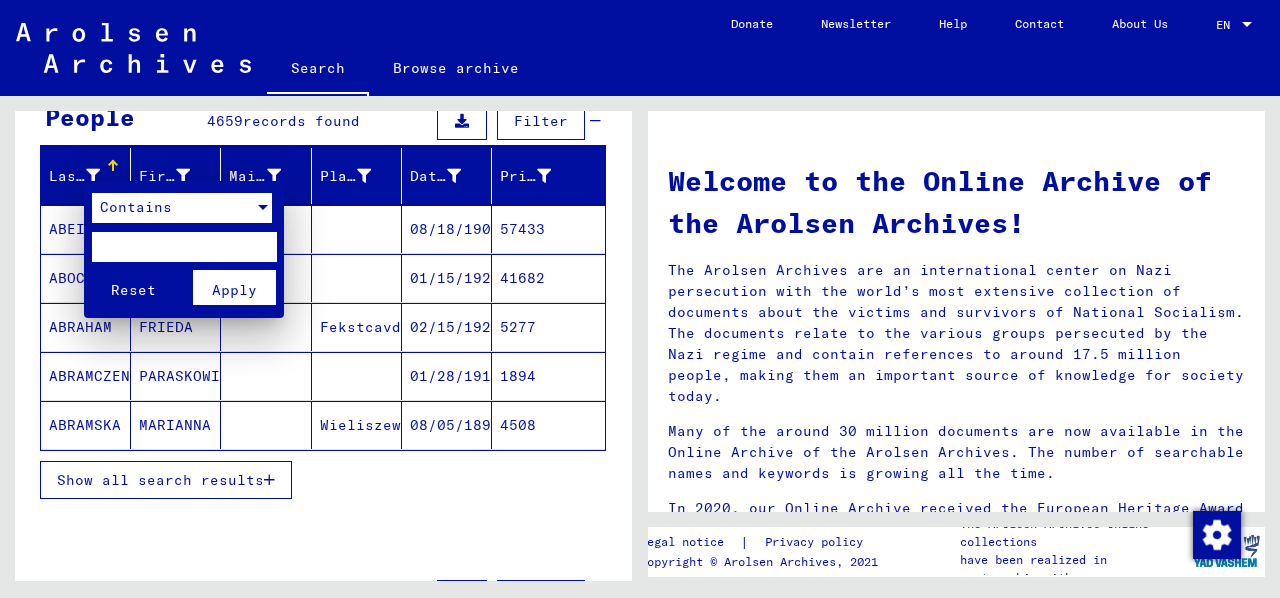 click at bounding box center [263, 208] 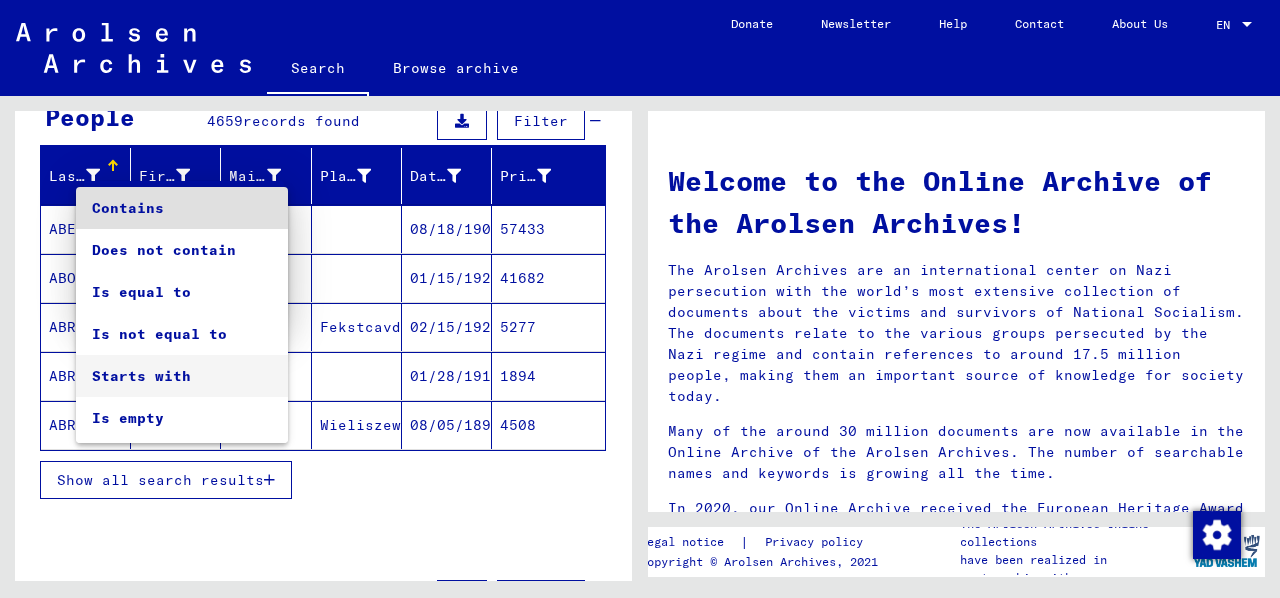 click on "Starts with" at bounding box center [182, 376] 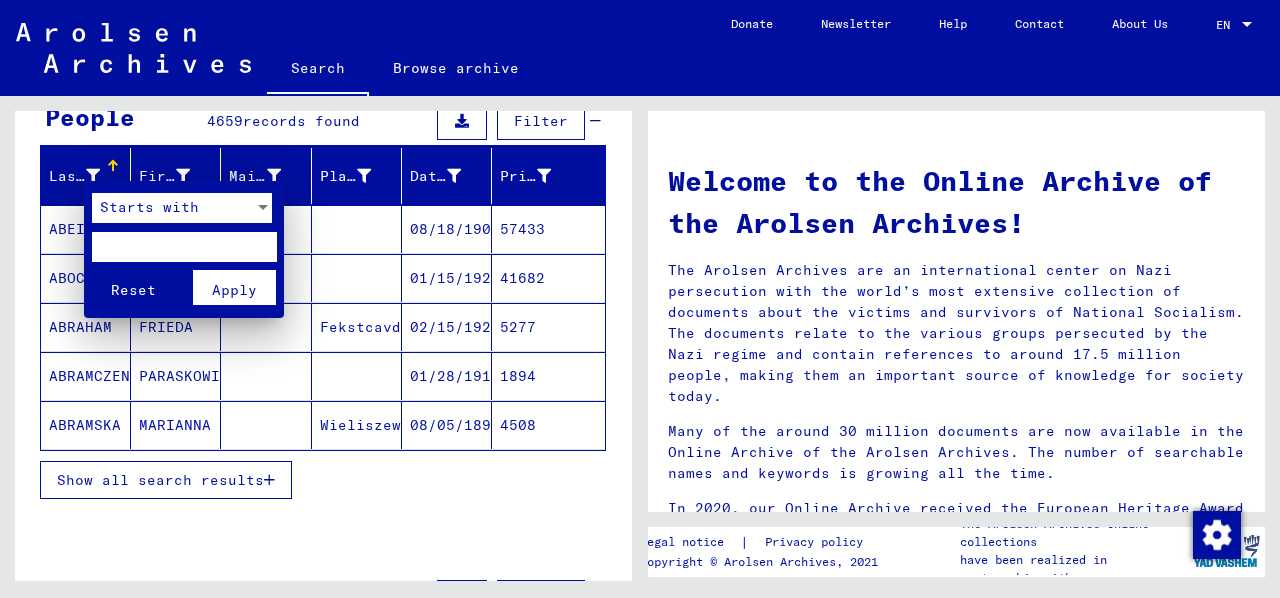 click at bounding box center (184, 247) 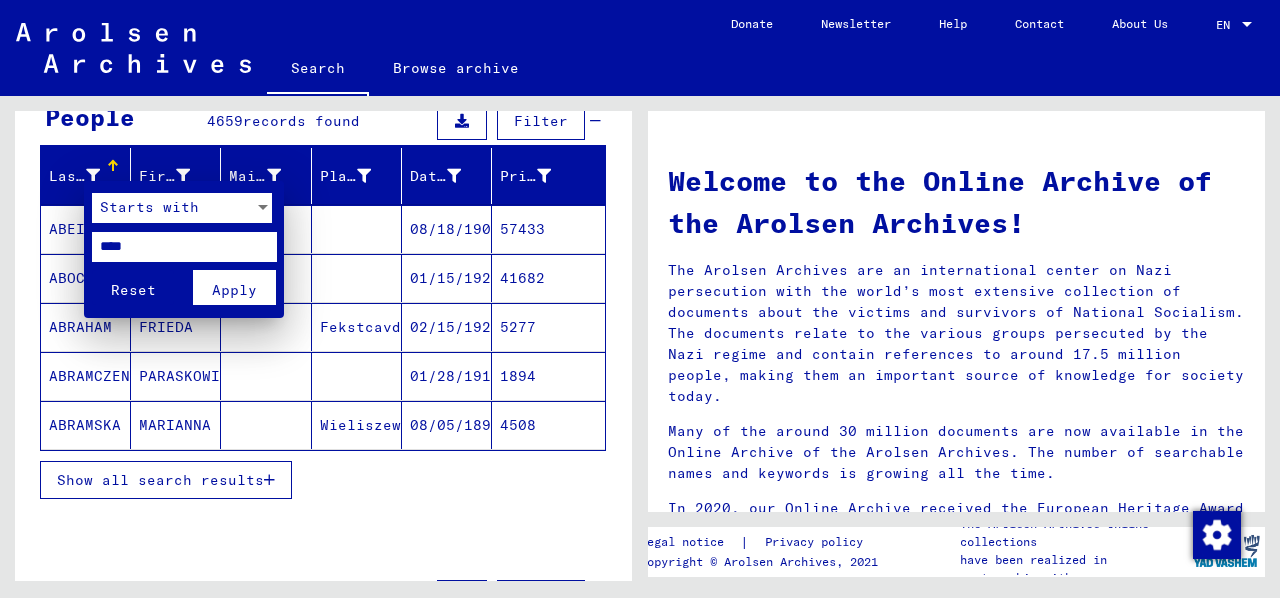 type on "****" 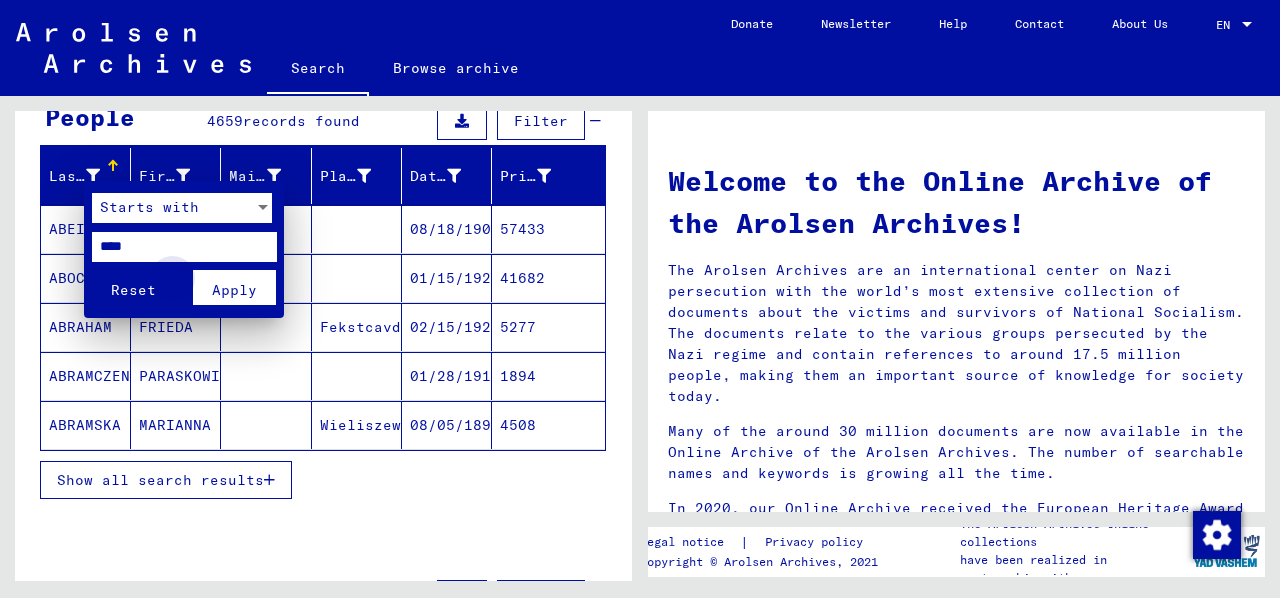 click on "Apply" at bounding box center [234, 290] 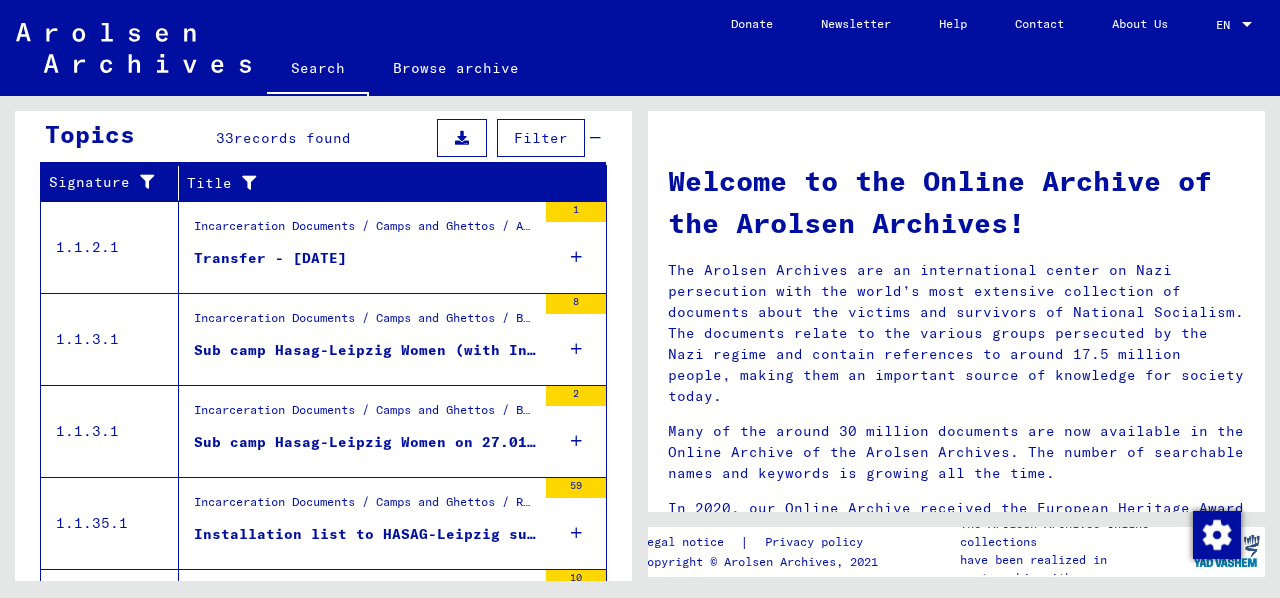 scroll, scrollTop: 400, scrollLeft: 0, axis: vertical 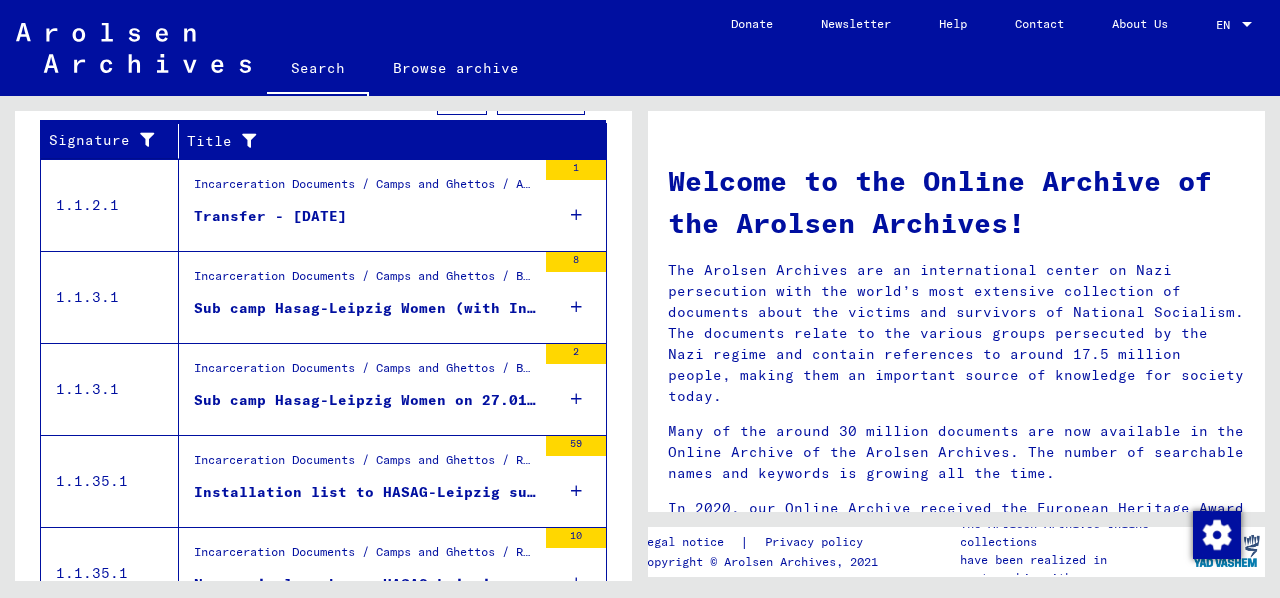 click at bounding box center [576, 215] 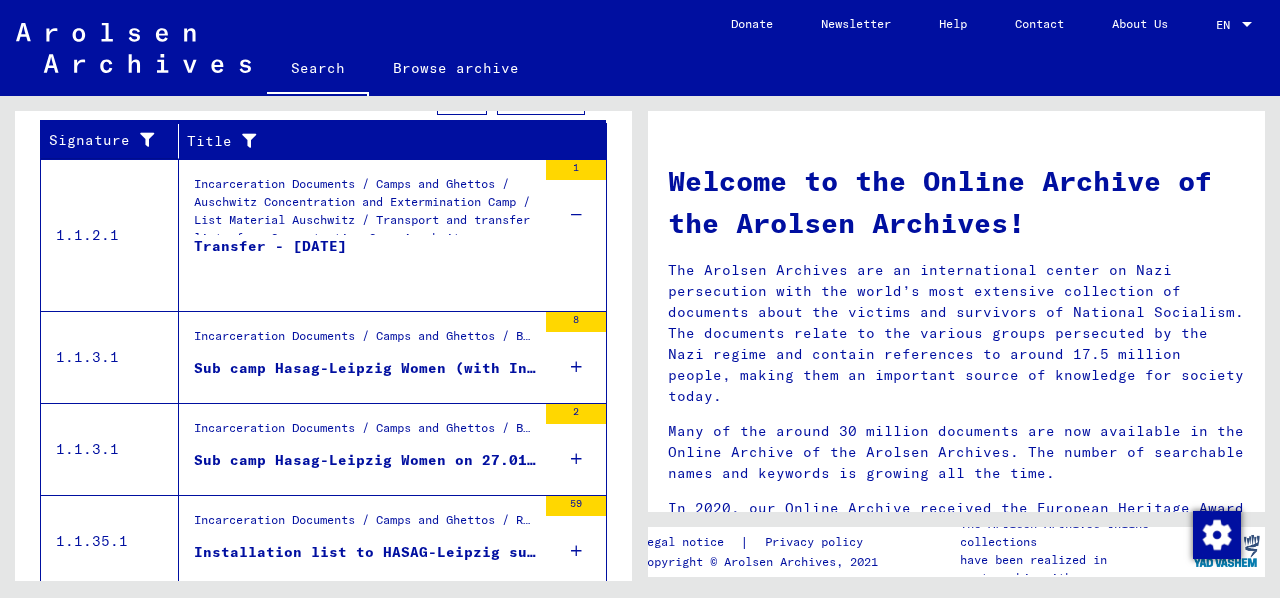 click at bounding box center [576, 215] 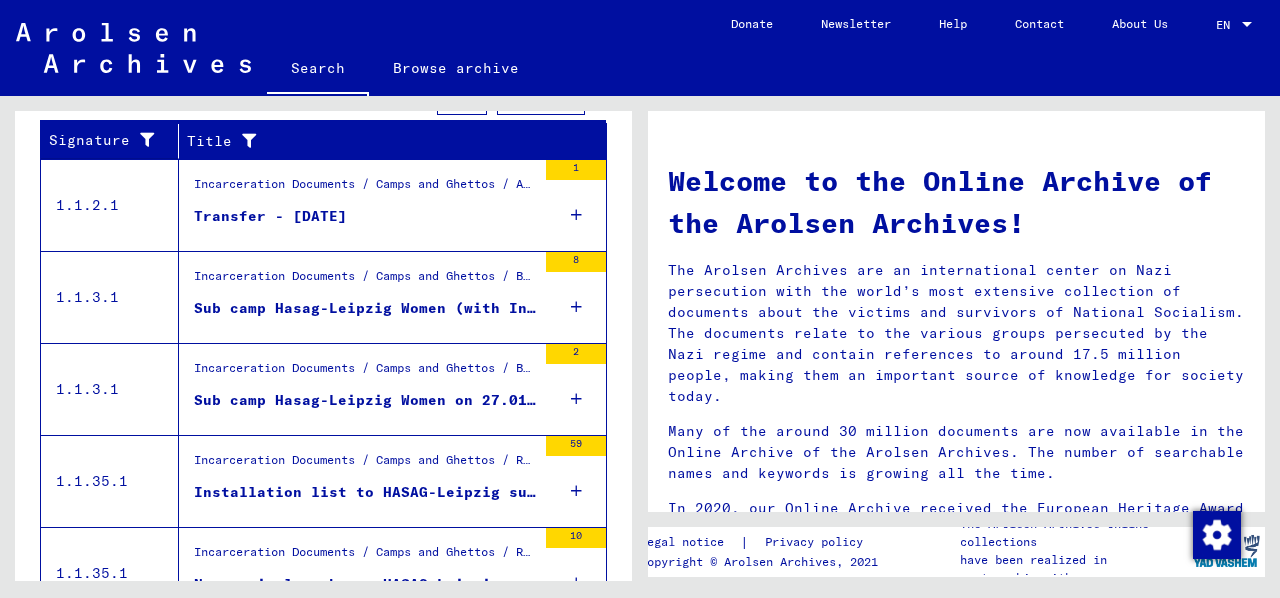 scroll, scrollTop: 490, scrollLeft: 0, axis: vertical 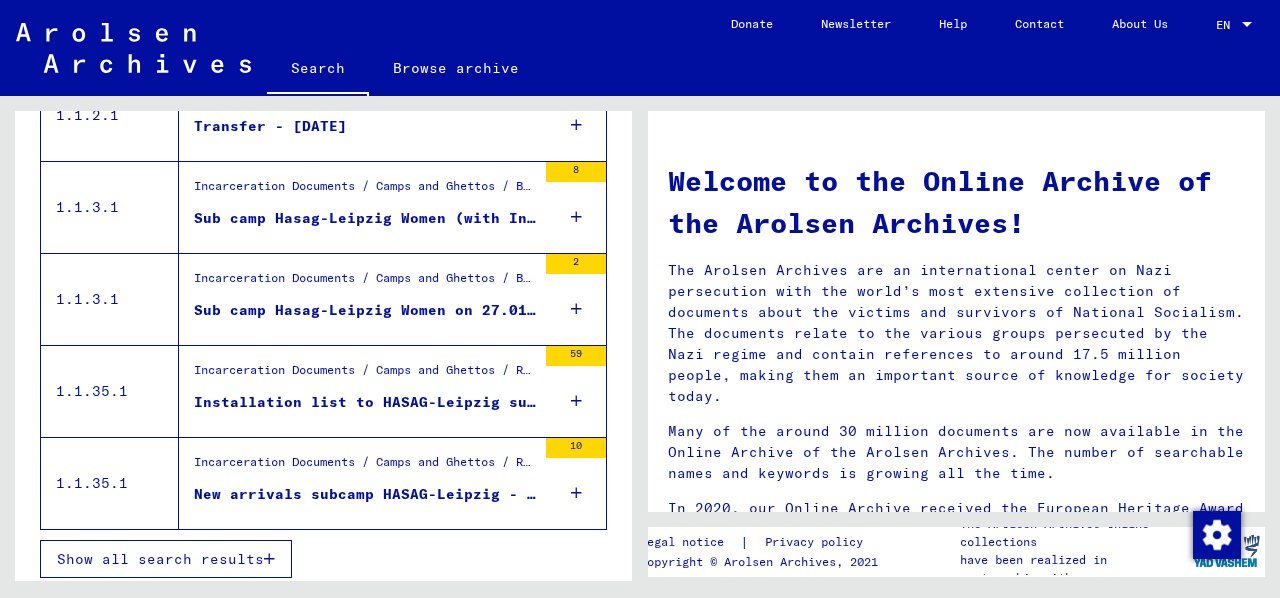 click at bounding box center [576, 401] 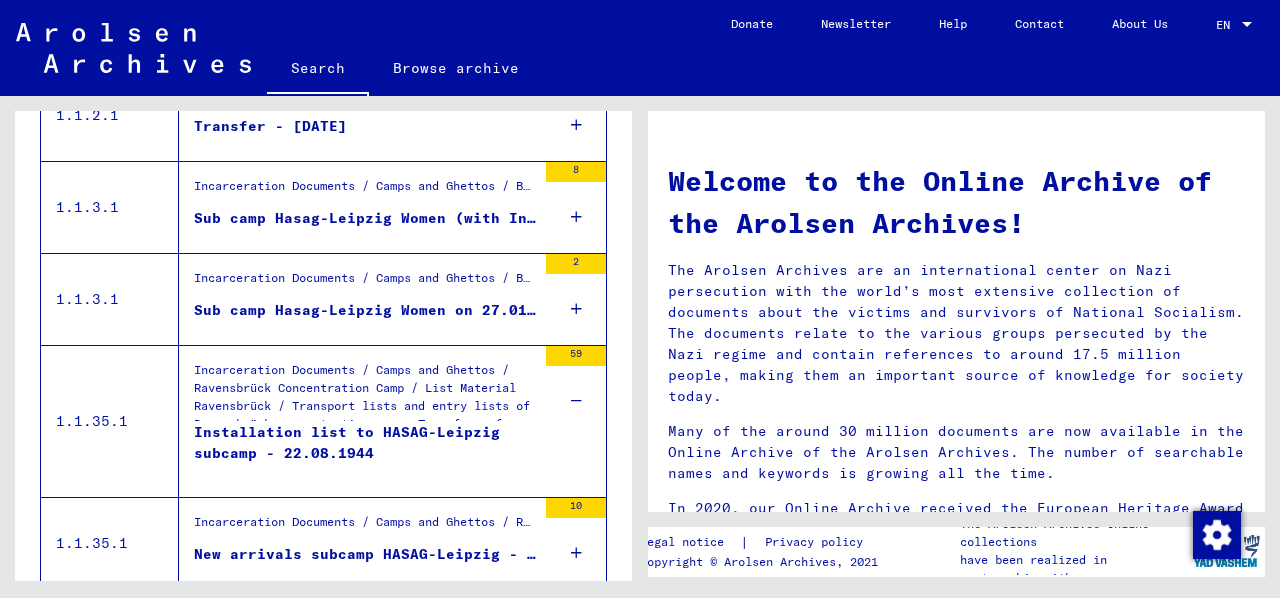 click at bounding box center (576, 401) 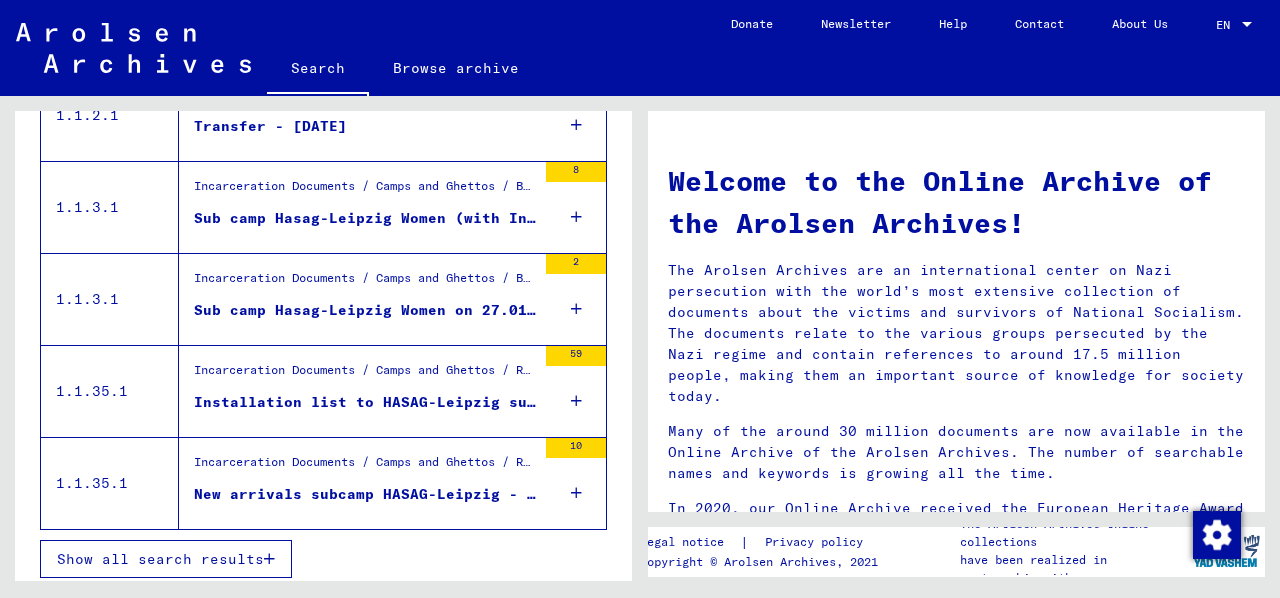 click at bounding box center [576, 493] 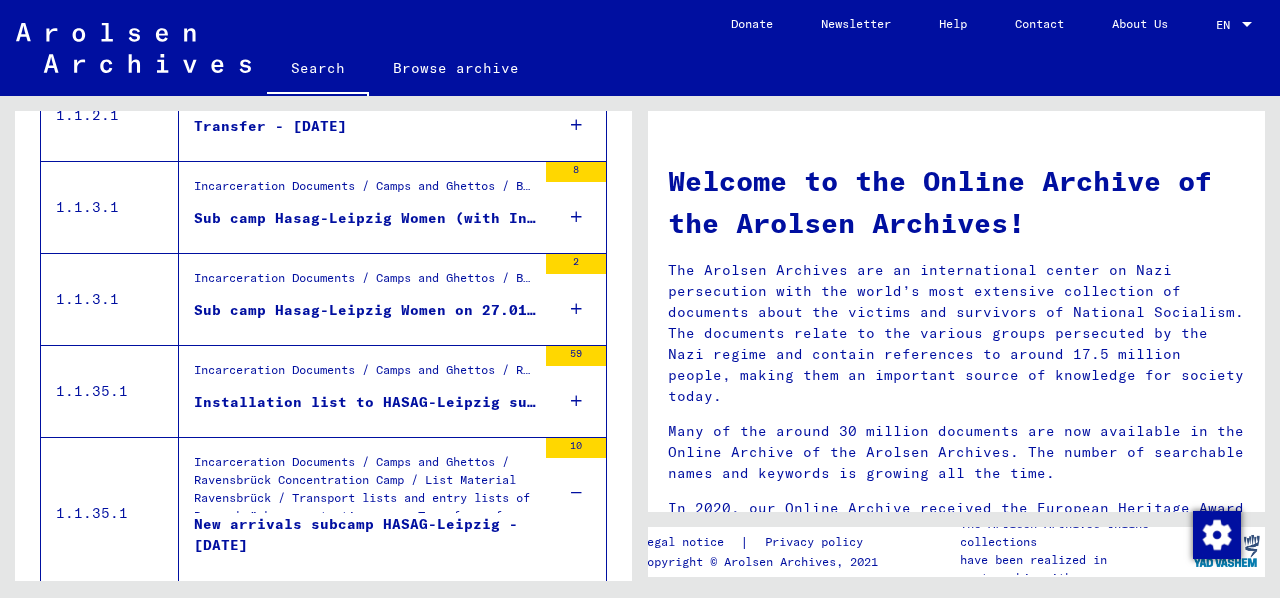 click at bounding box center [576, 493] 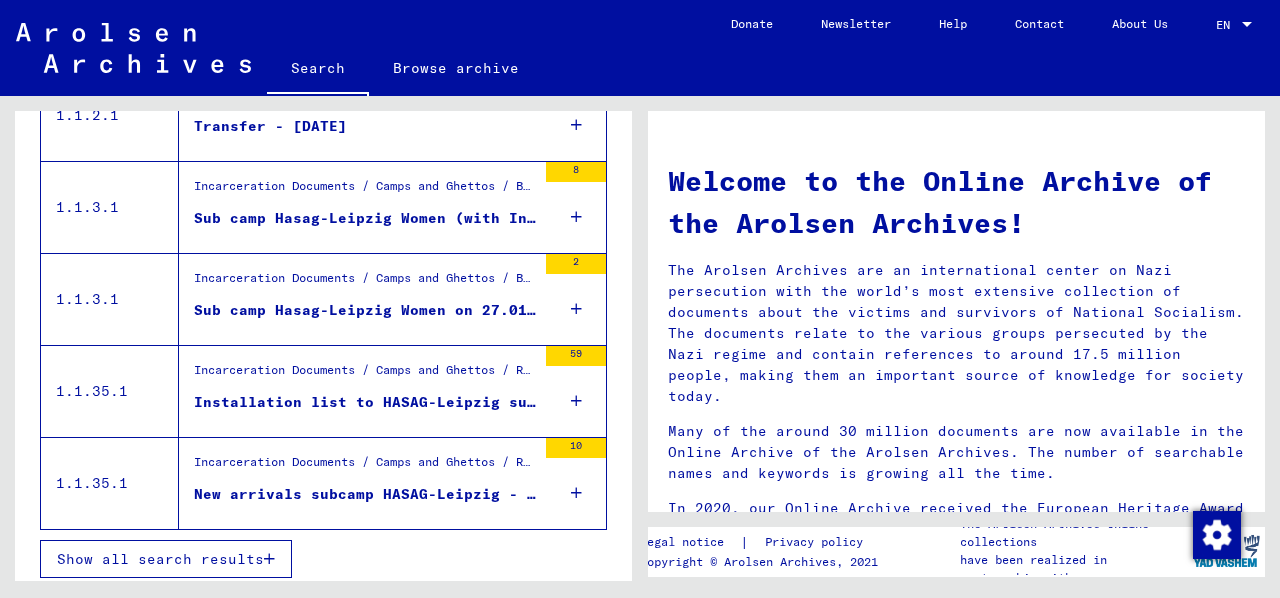 click at bounding box center [269, 559] 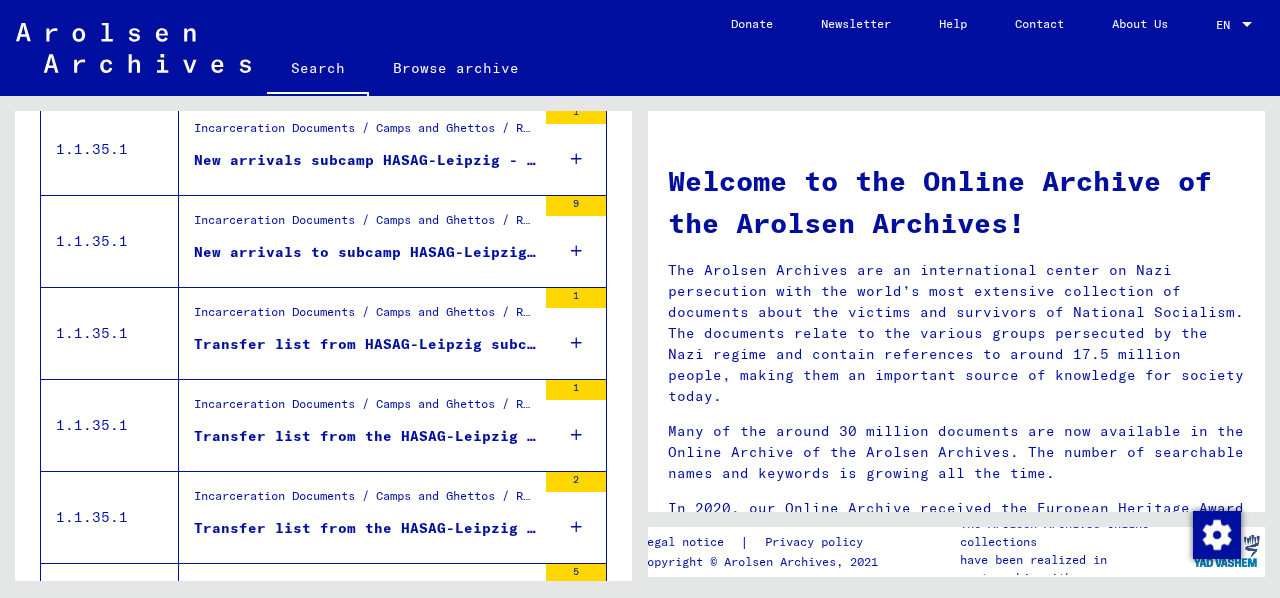 scroll, scrollTop: 933, scrollLeft: 0, axis: vertical 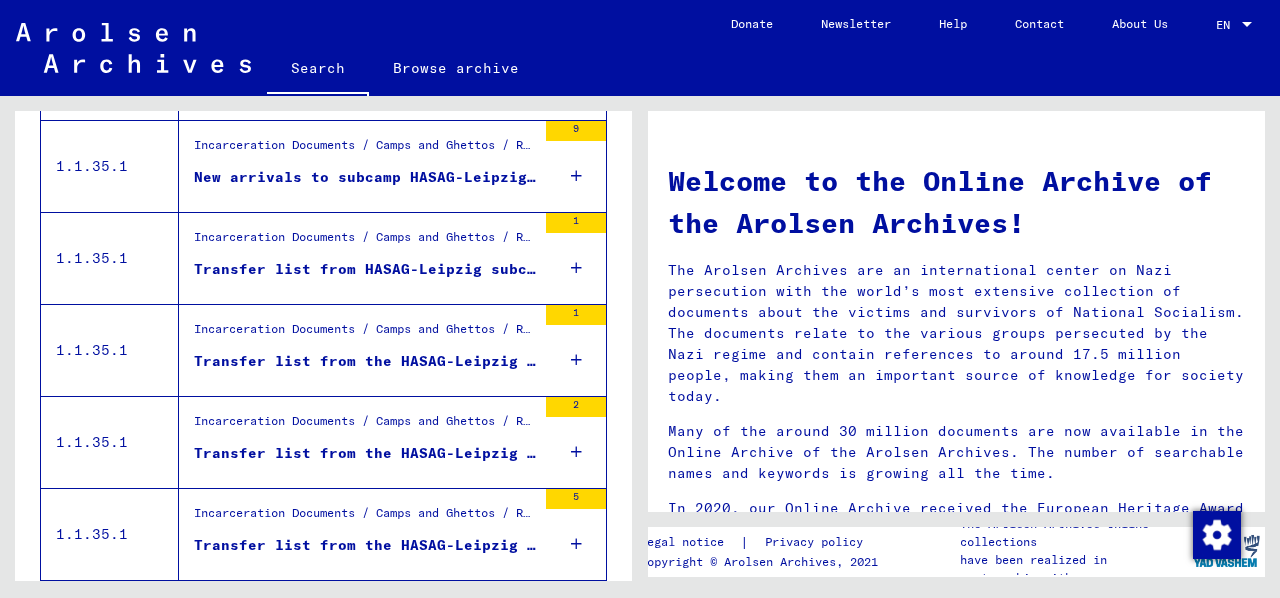 click at bounding box center (576, 452) 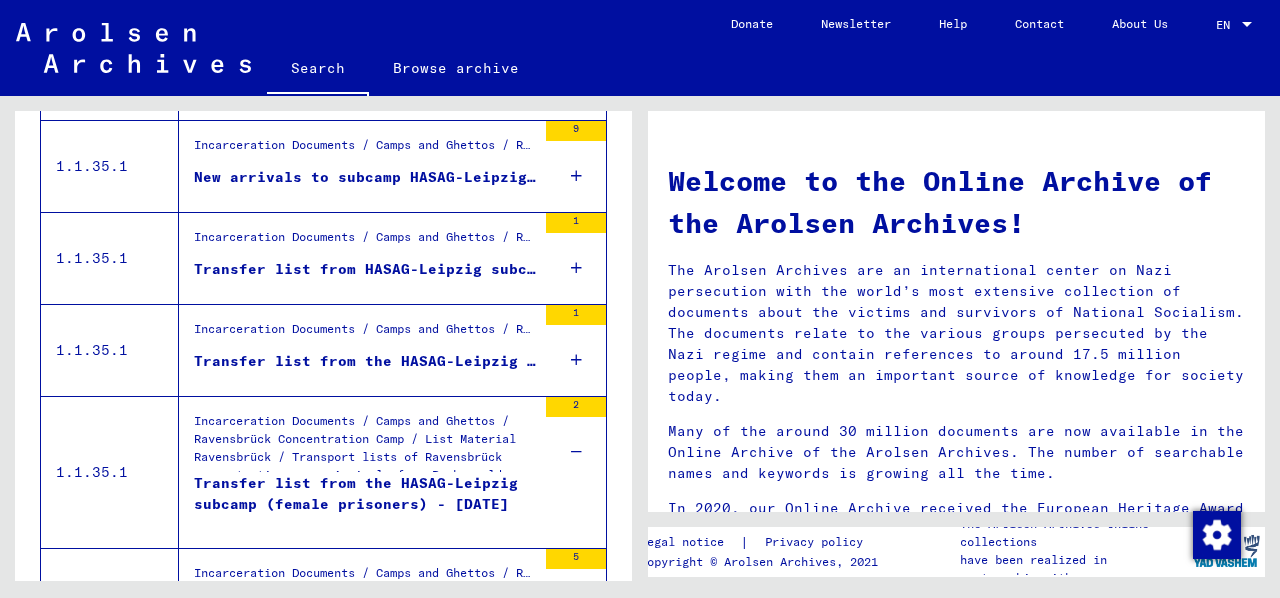 click at bounding box center (576, 452) 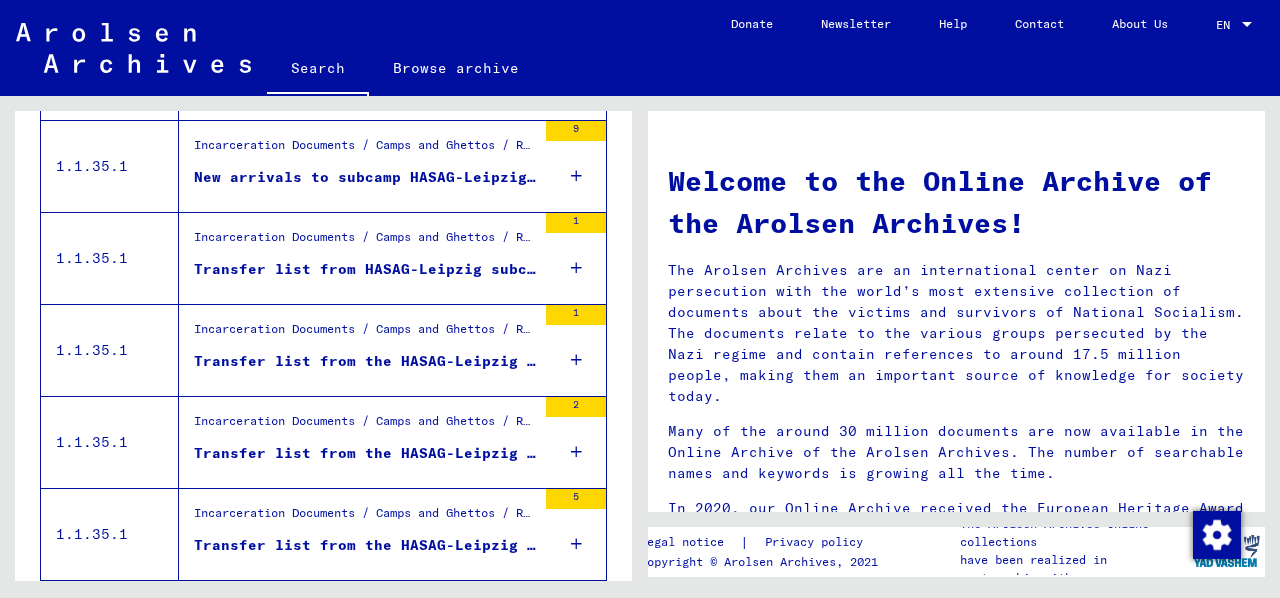 click at bounding box center [576, 360] 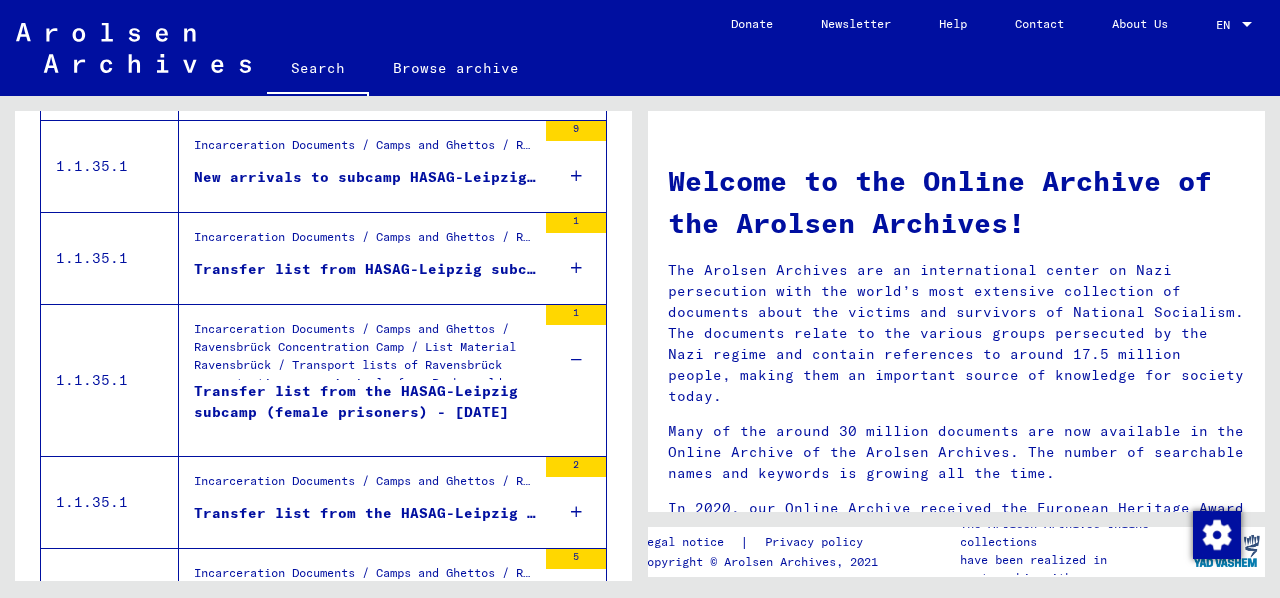 click at bounding box center (576, 360) 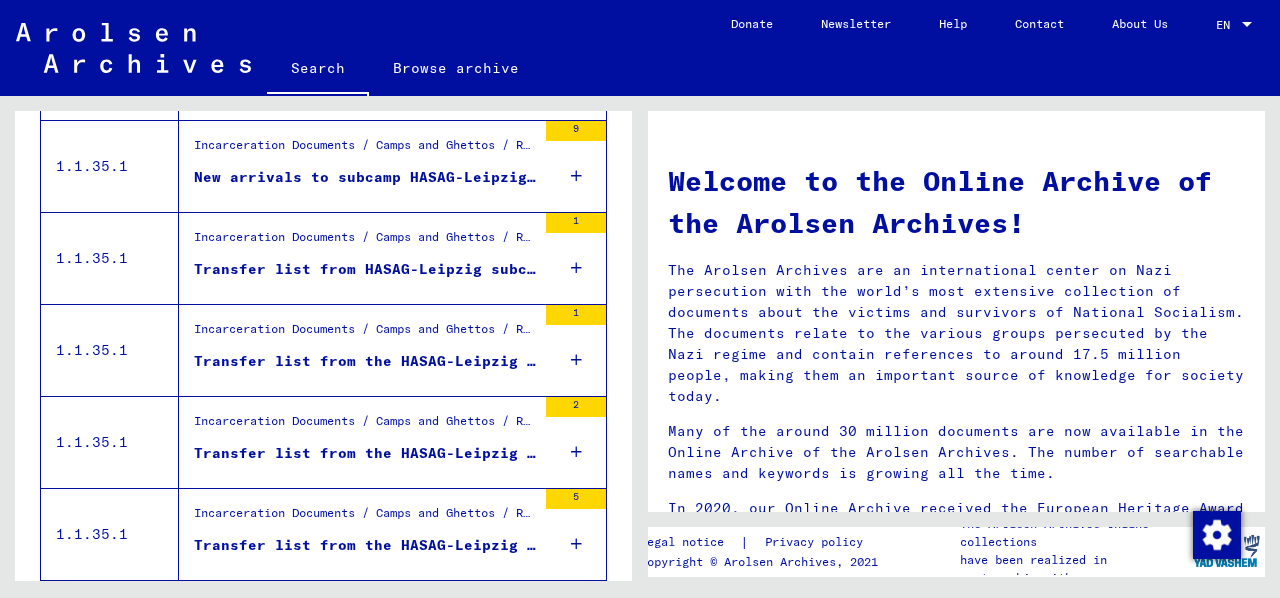 click at bounding box center [576, 268] 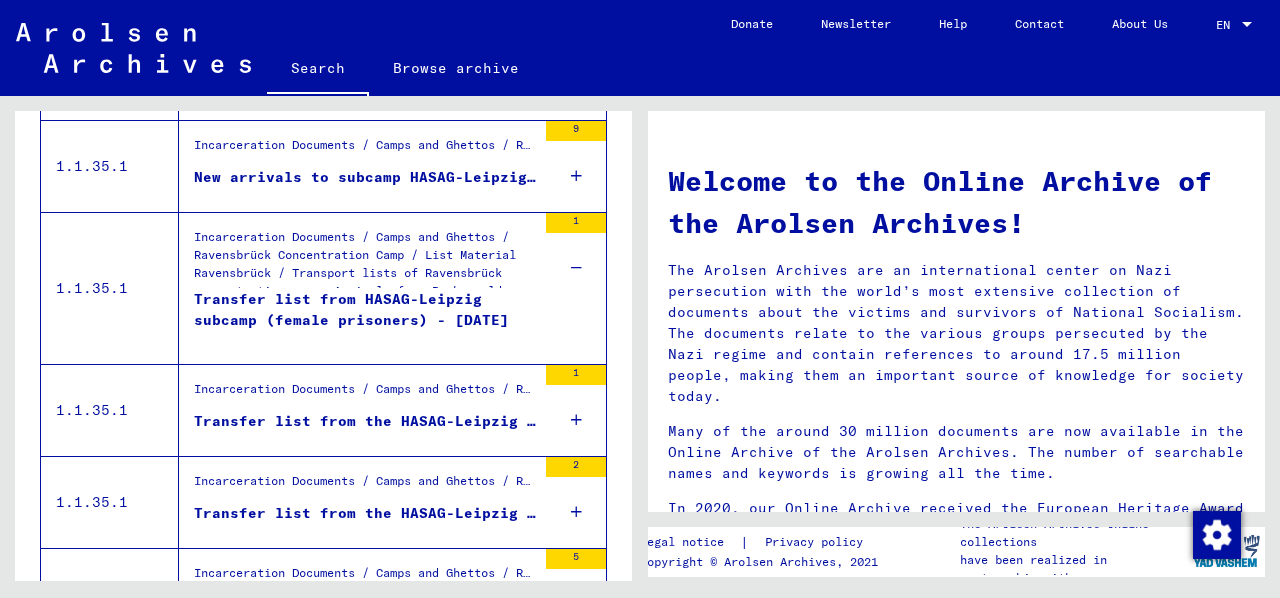 click at bounding box center (576, 268) 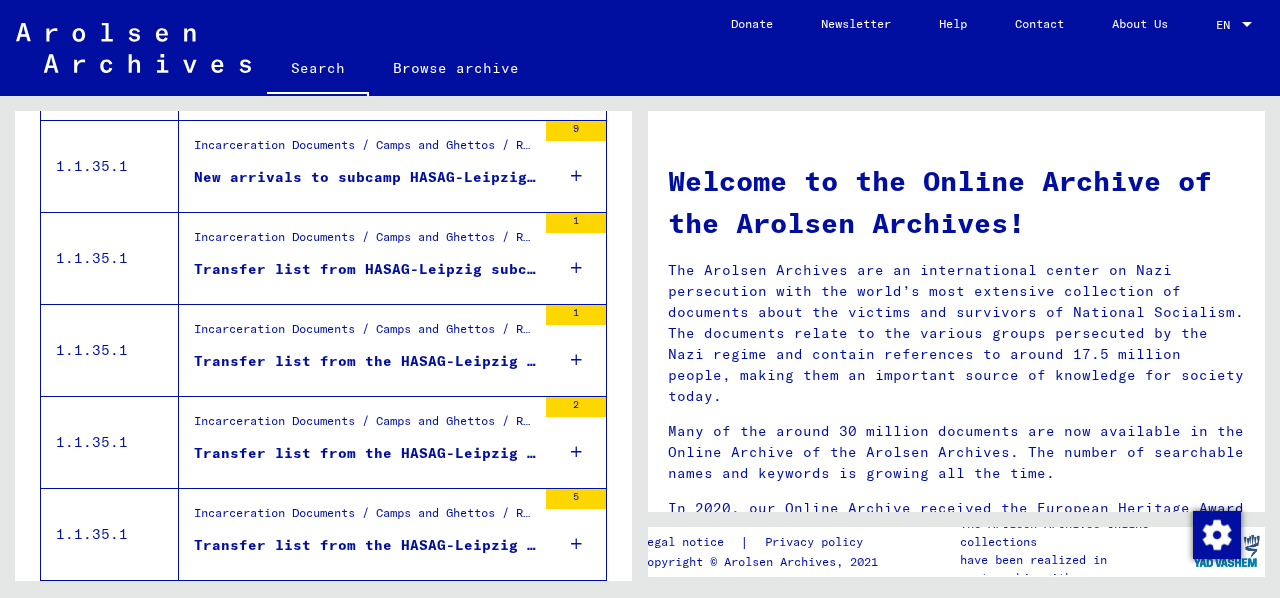click at bounding box center [576, 176] 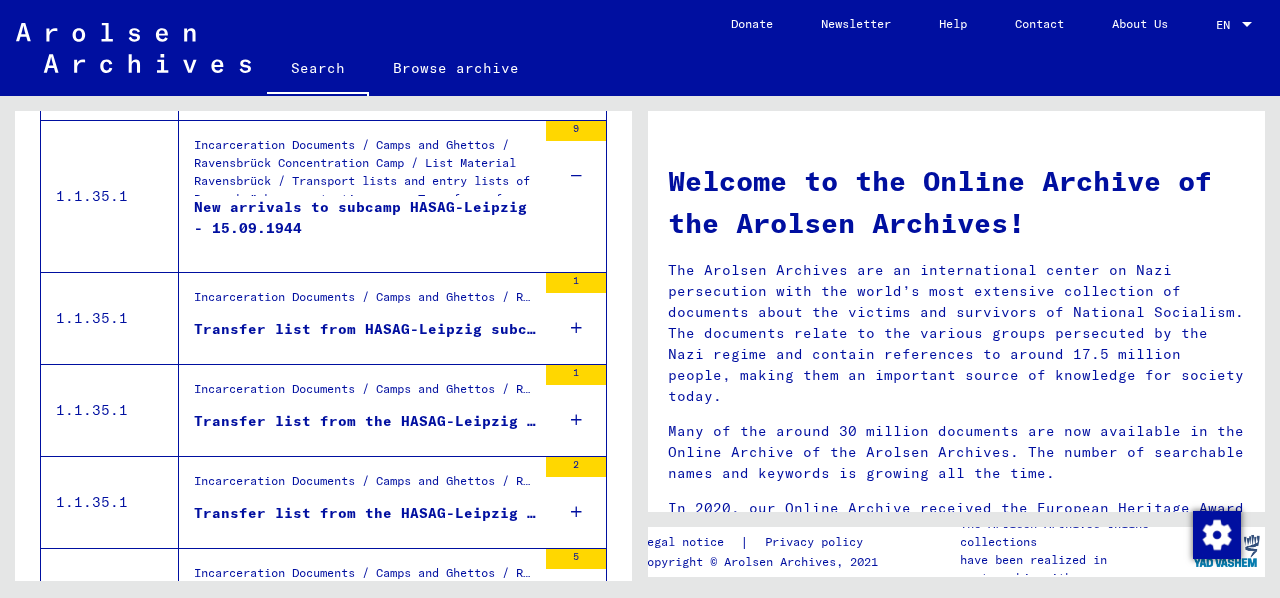 click at bounding box center [576, 176] 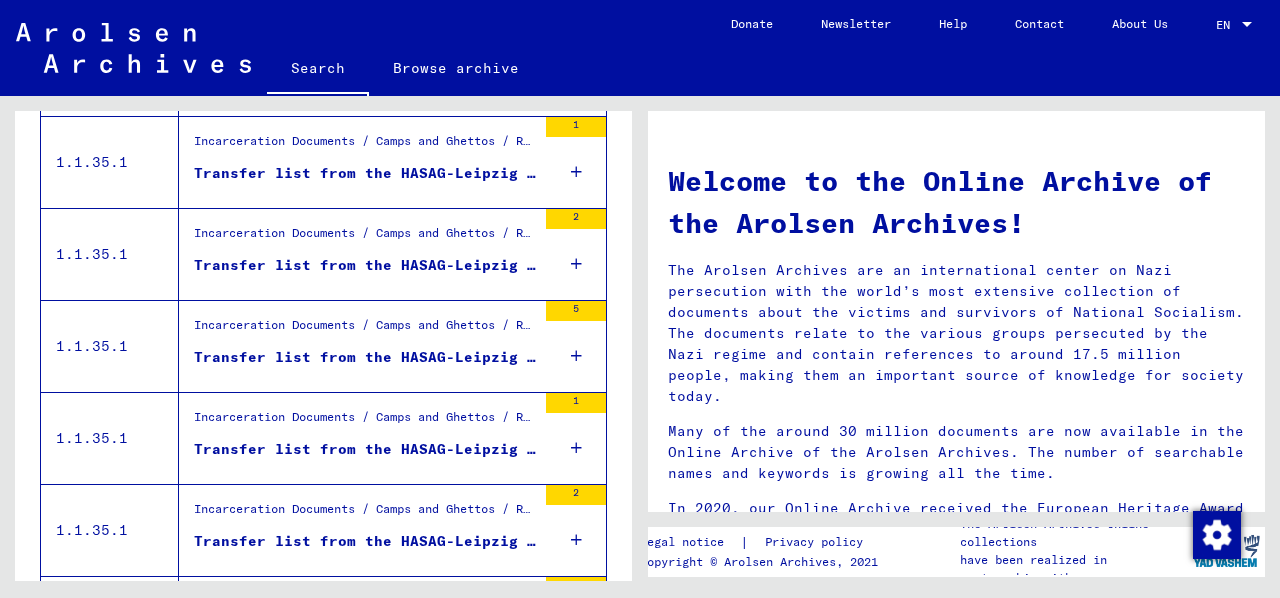 scroll, scrollTop: 1133, scrollLeft: 0, axis: vertical 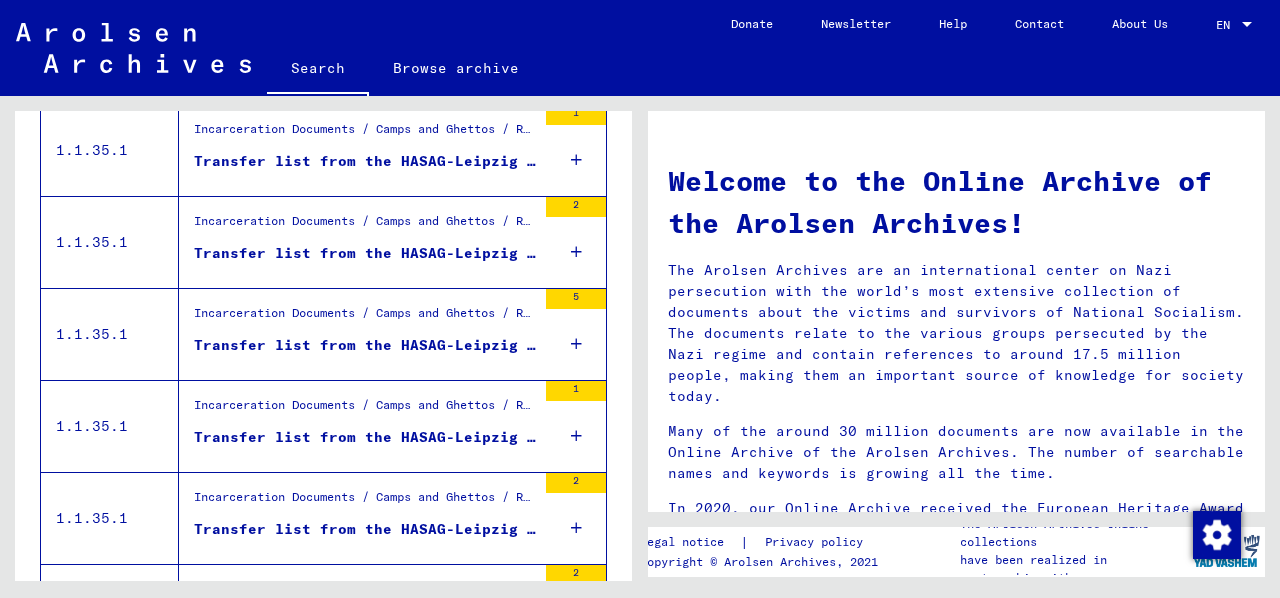click at bounding box center [576, 344] 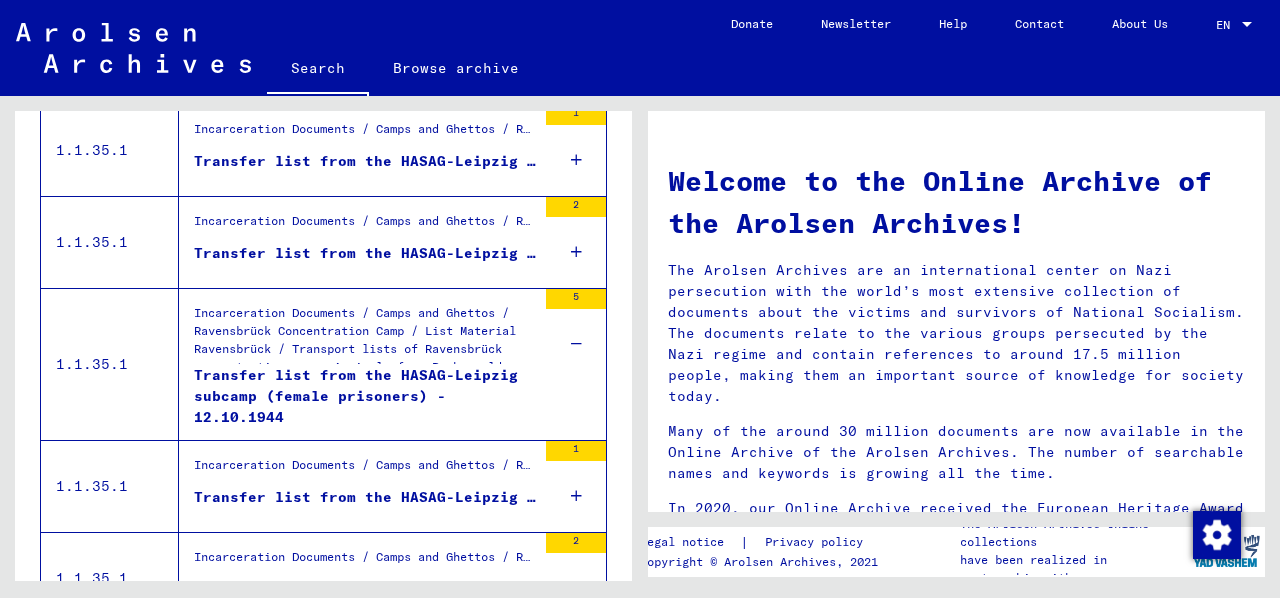 click at bounding box center [576, 344] 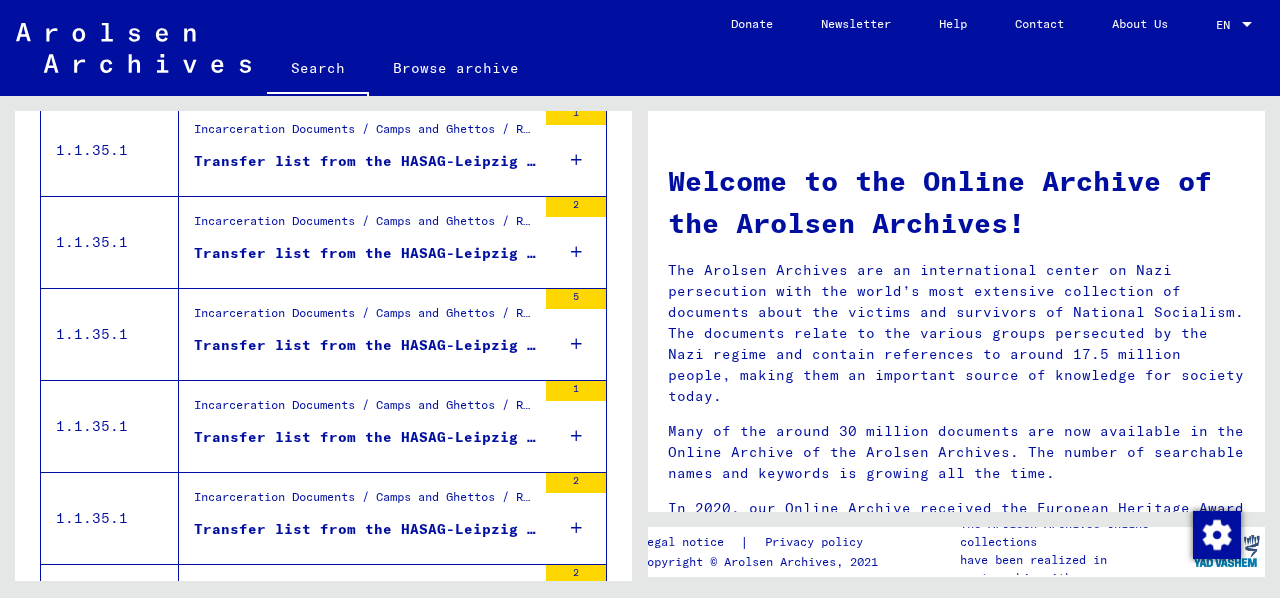 click at bounding box center (576, 436) 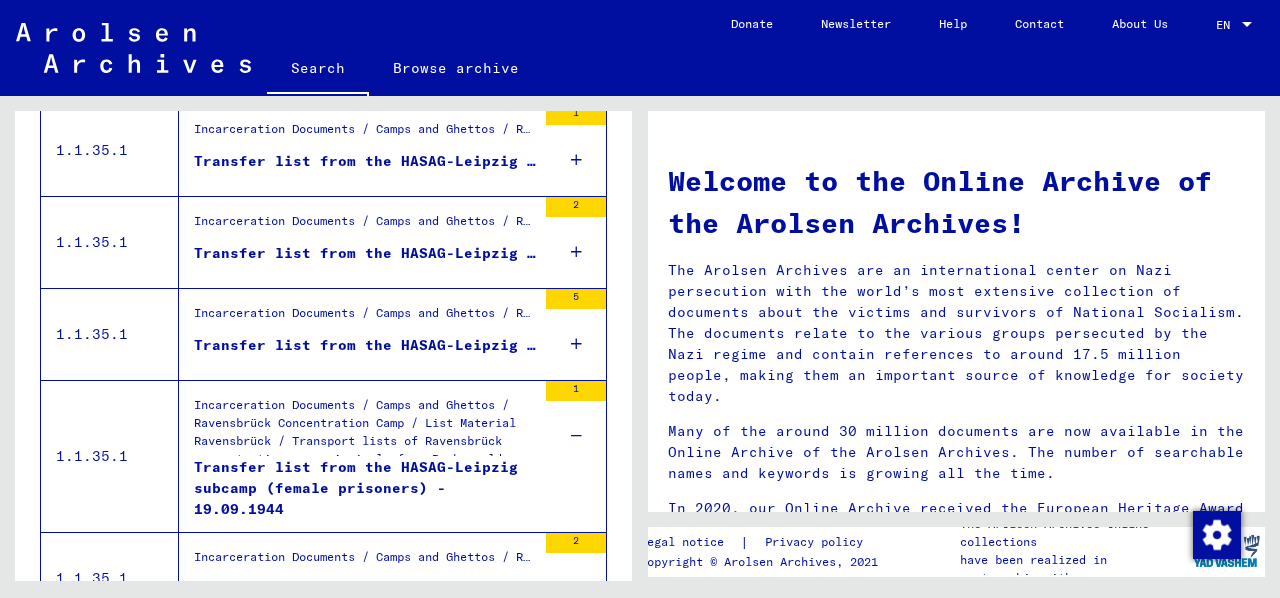 click at bounding box center (576, 436) 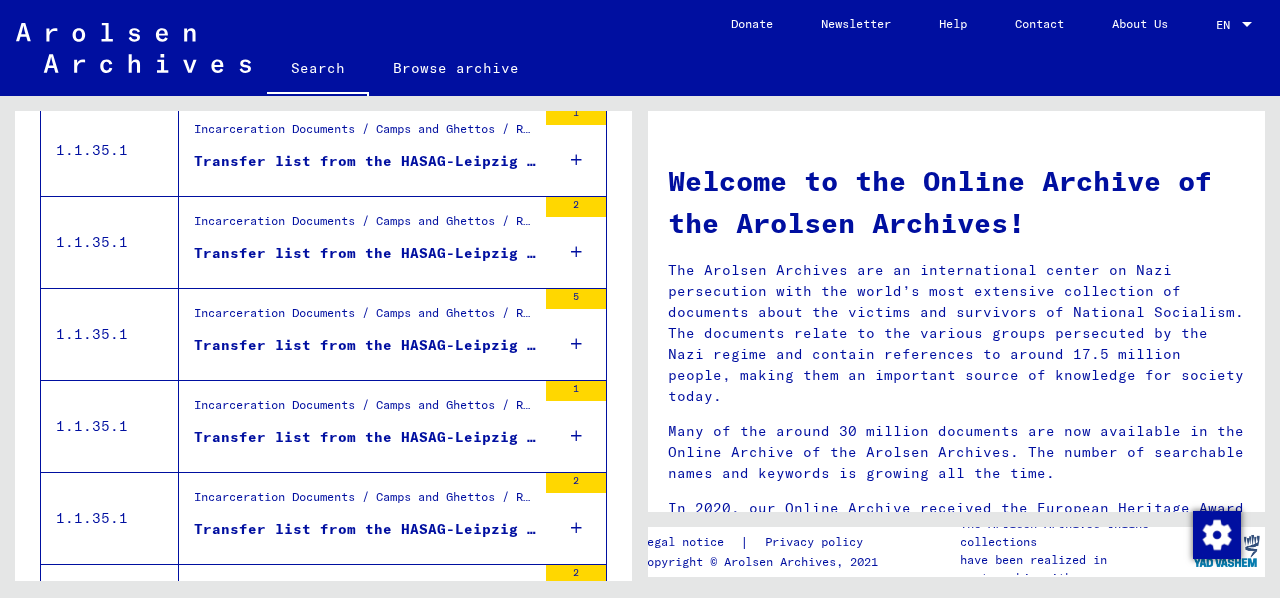 click at bounding box center [576, 528] 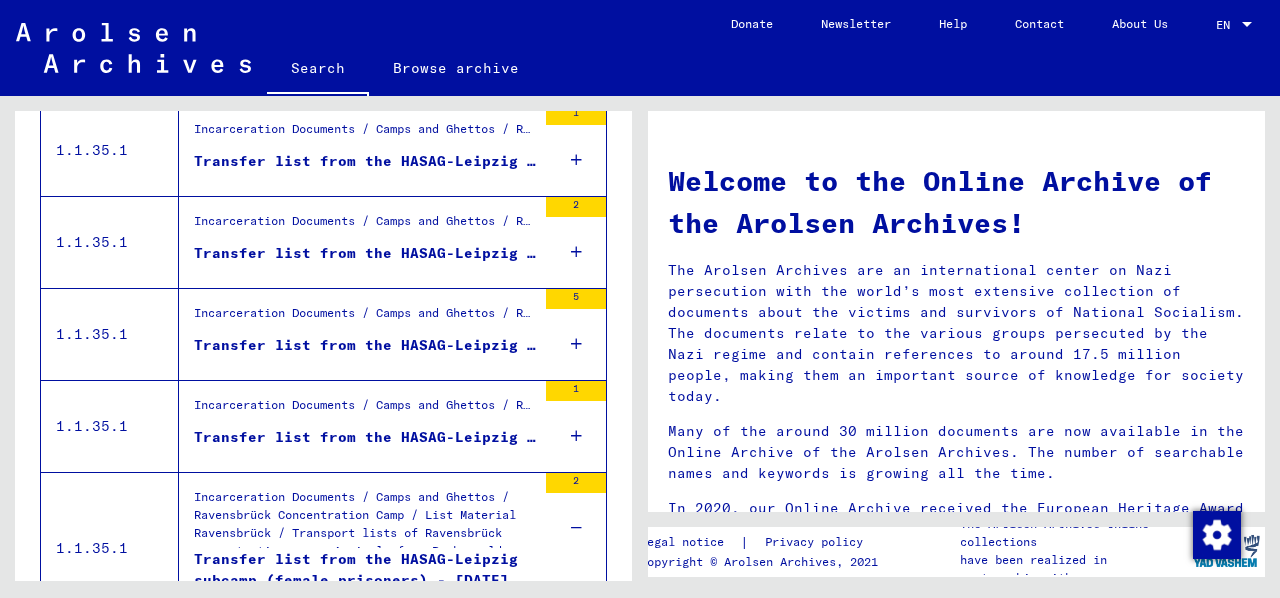 click at bounding box center (576, 528) 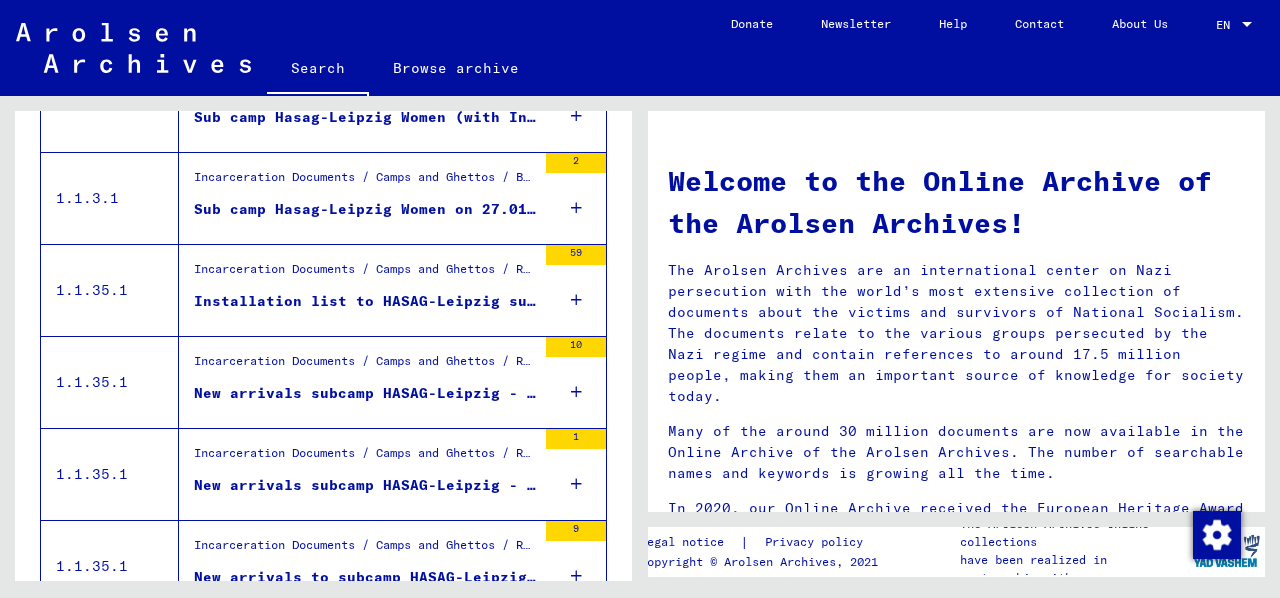 scroll, scrollTop: 0, scrollLeft: 0, axis: both 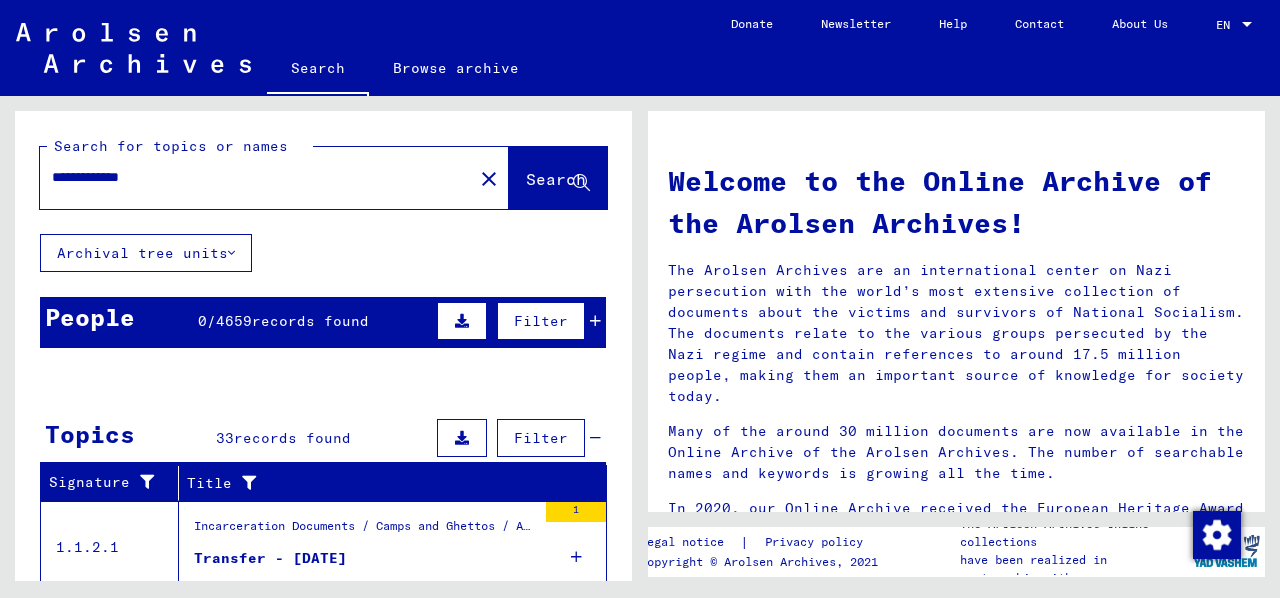 click on "close" 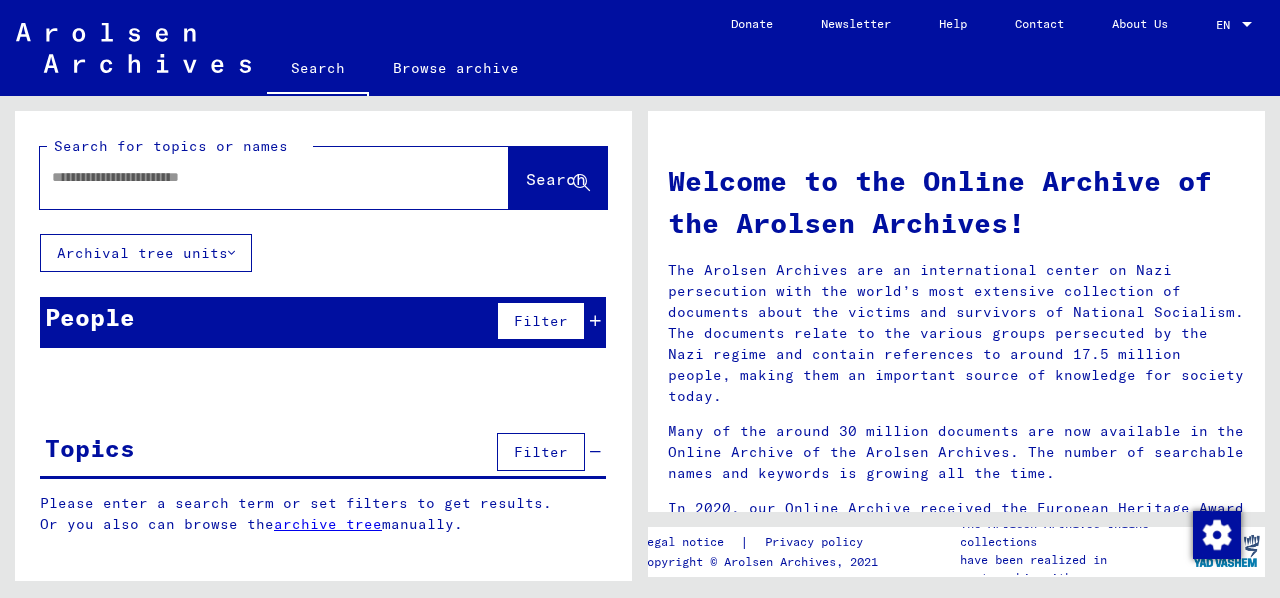 click at bounding box center (250, 177) 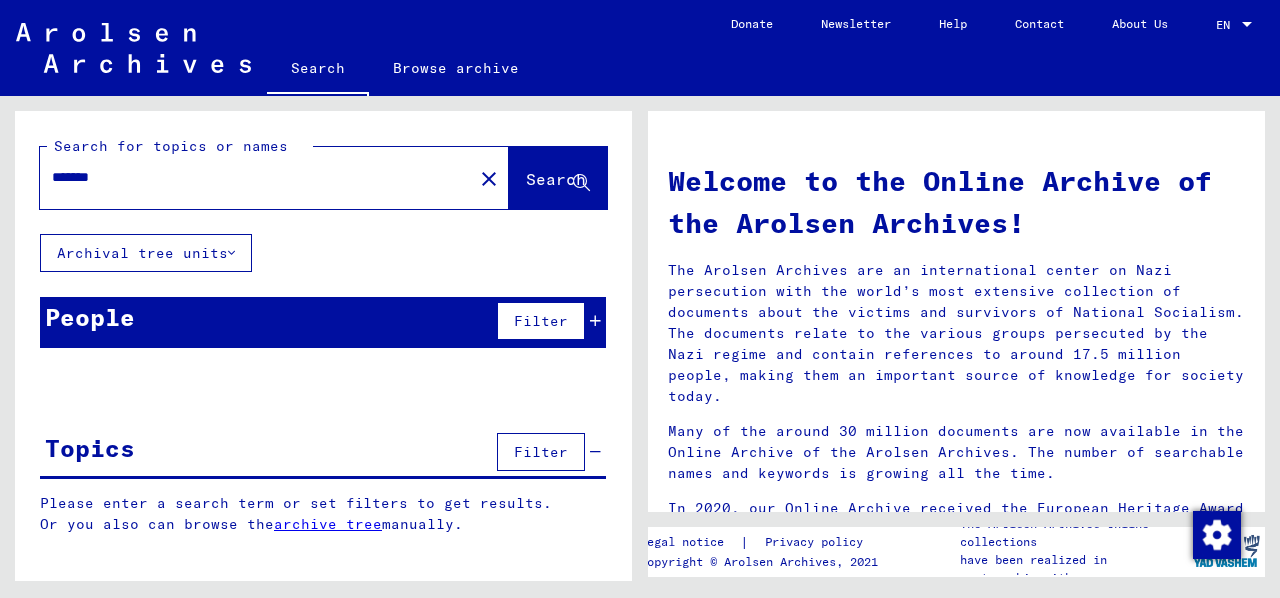 type on "******" 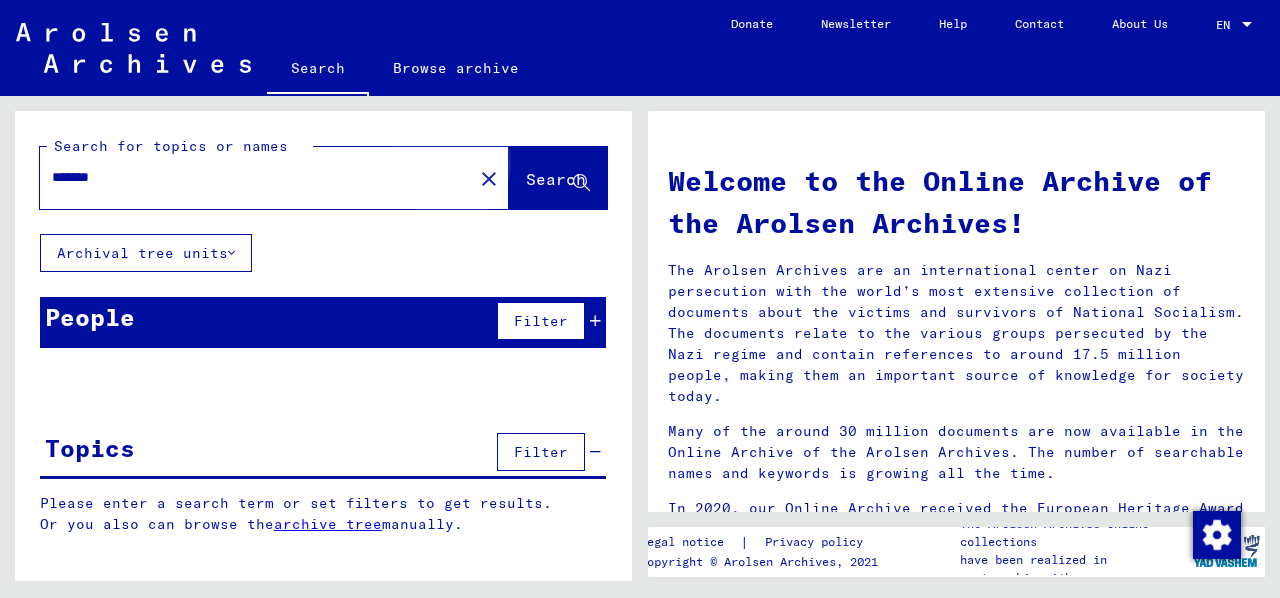 click on "Search" 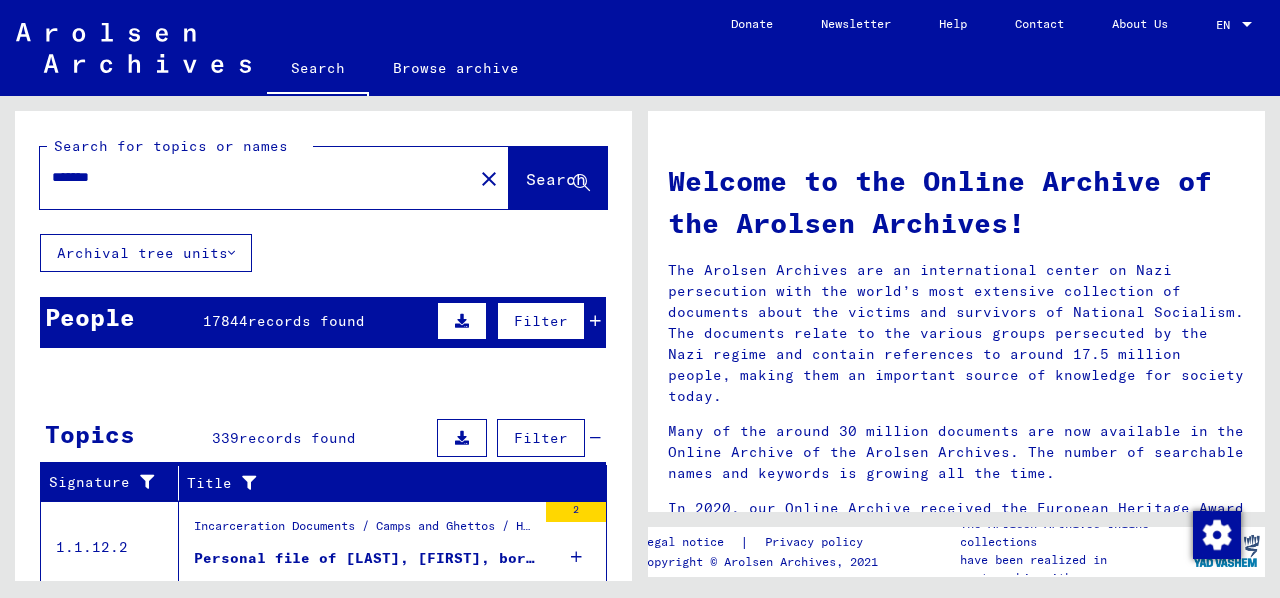 click at bounding box center (595, 321) 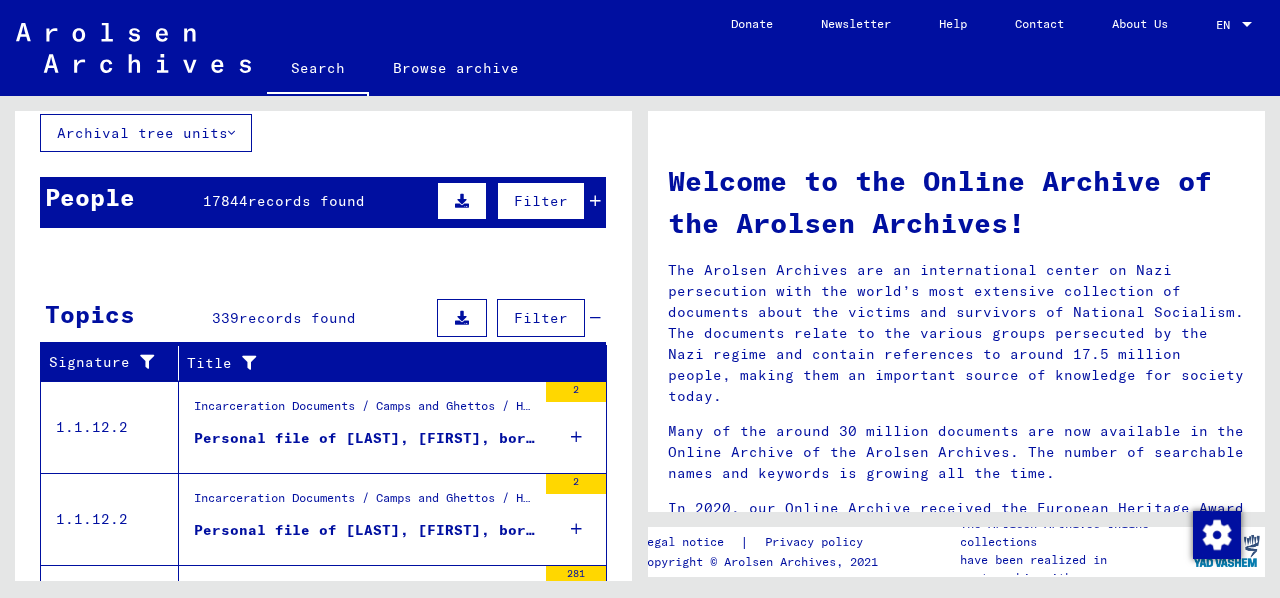 scroll, scrollTop: 0, scrollLeft: 0, axis: both 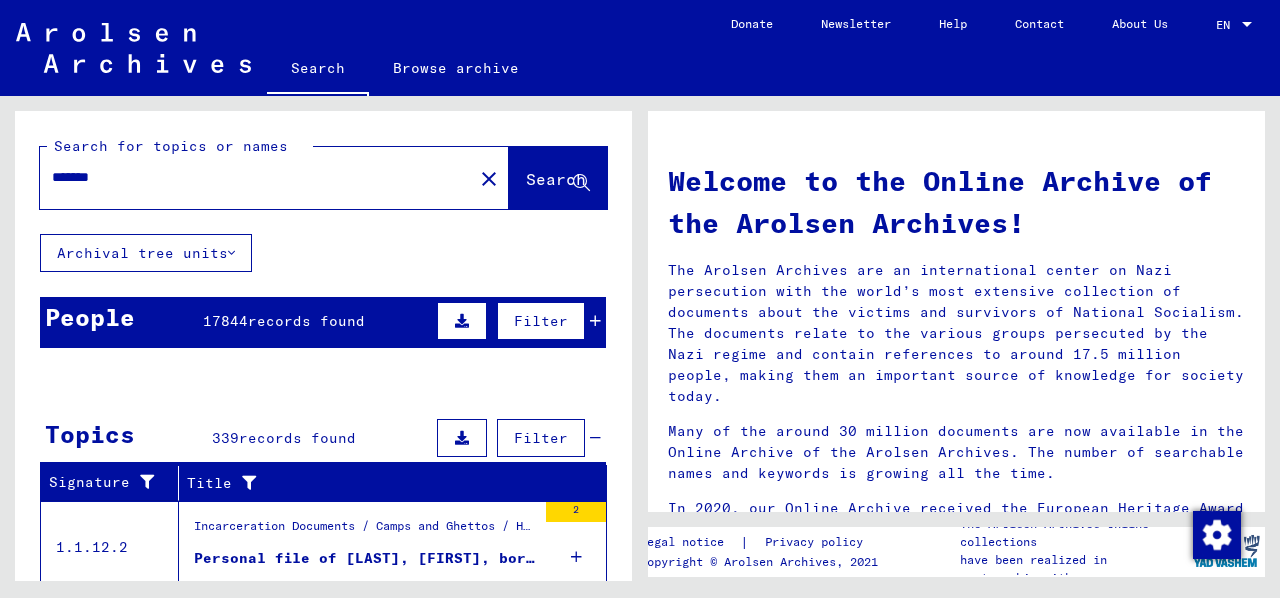 click on "close" 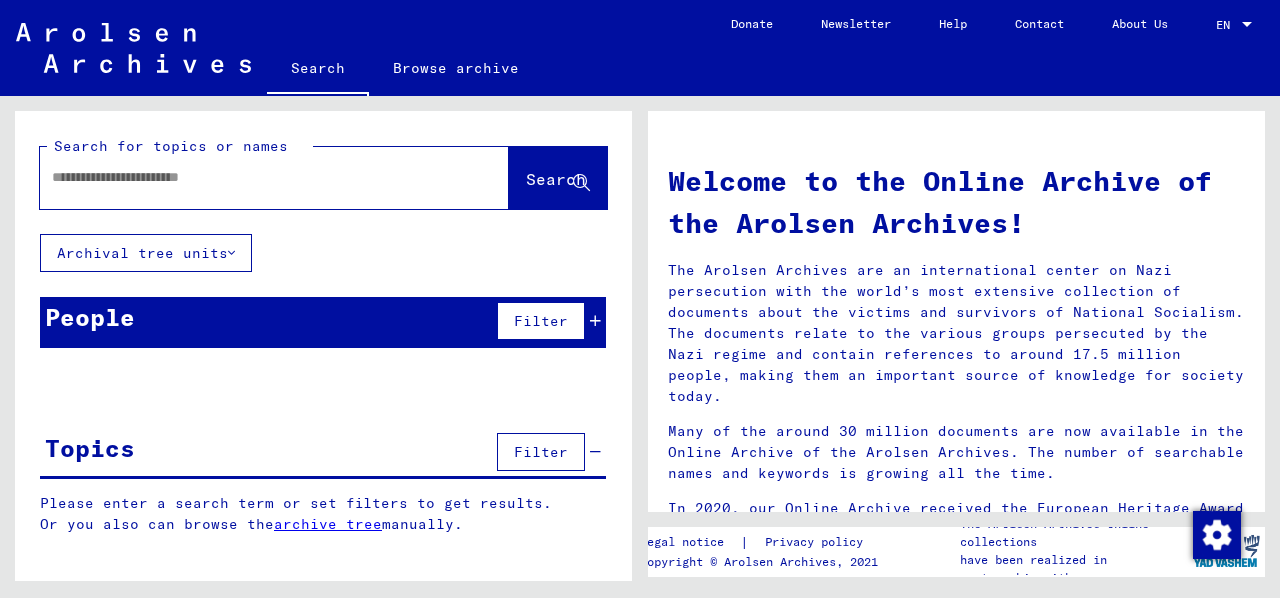 click at bounding box center (250, 177) 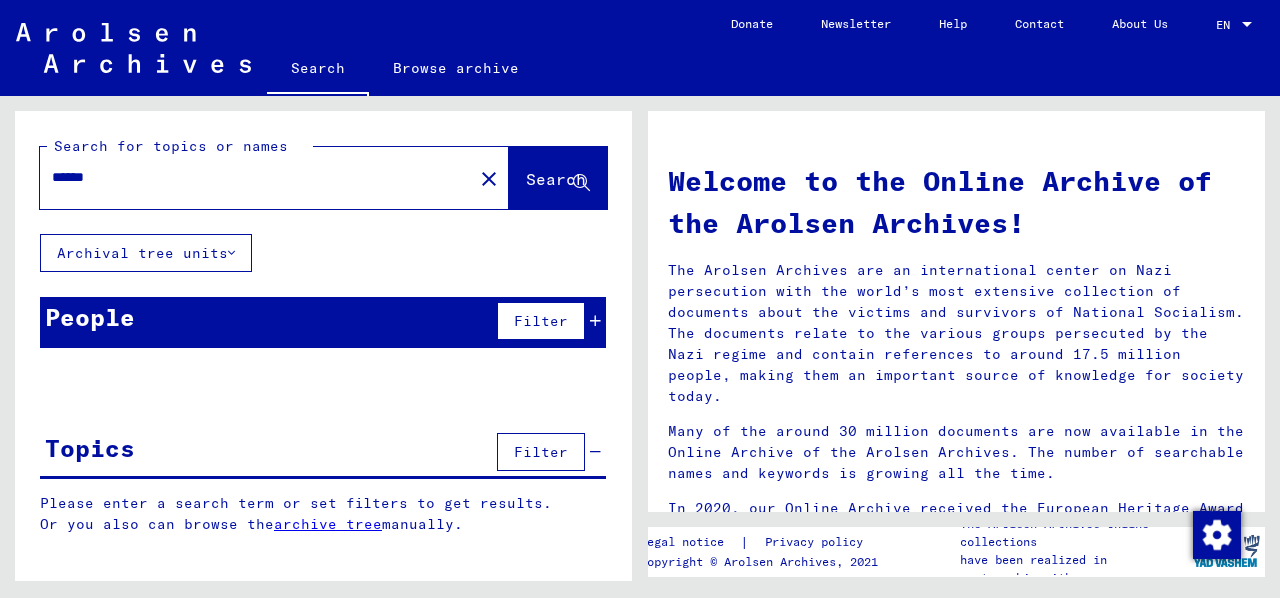 type on "******" 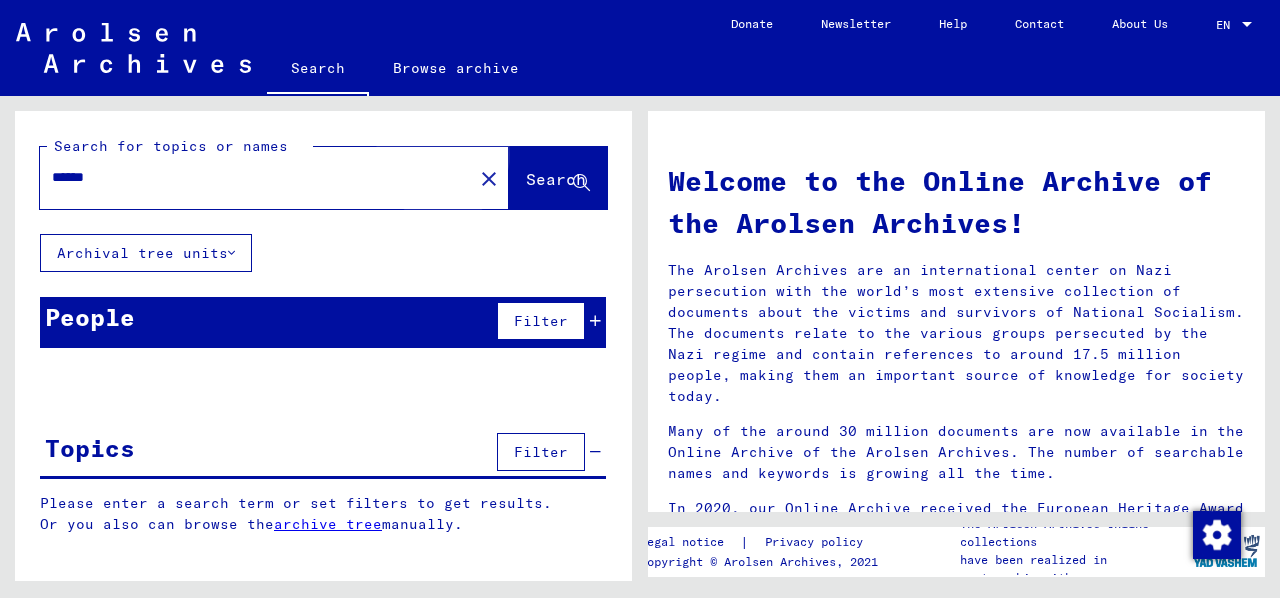 click on "Search" 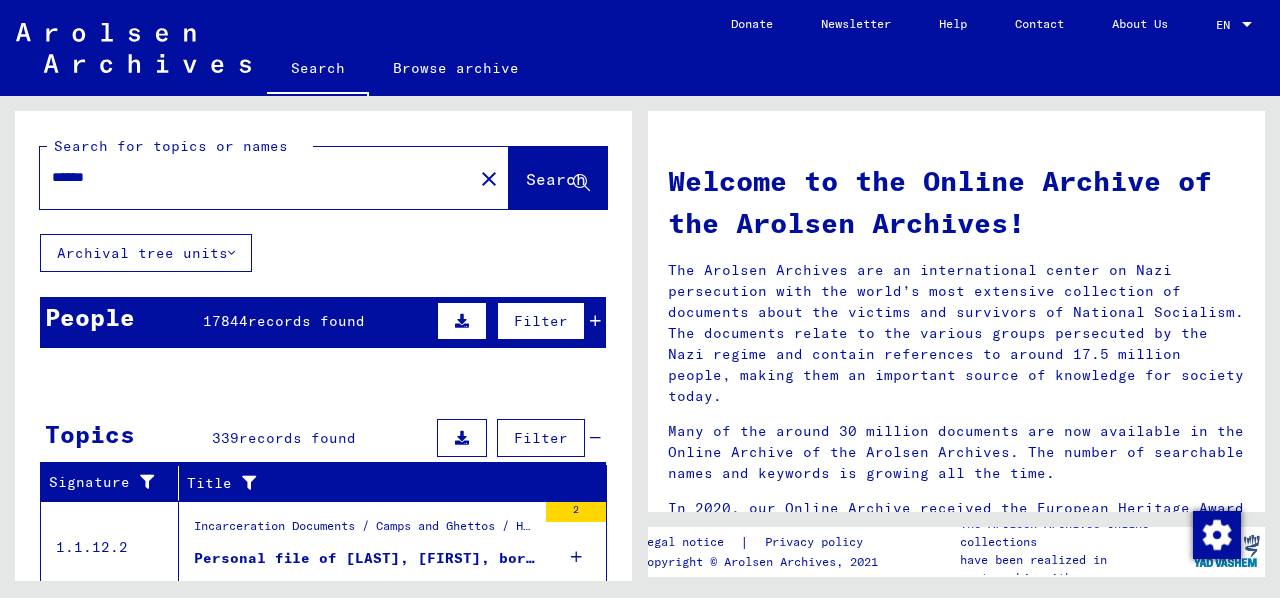 click at bounding box center (595, 321) 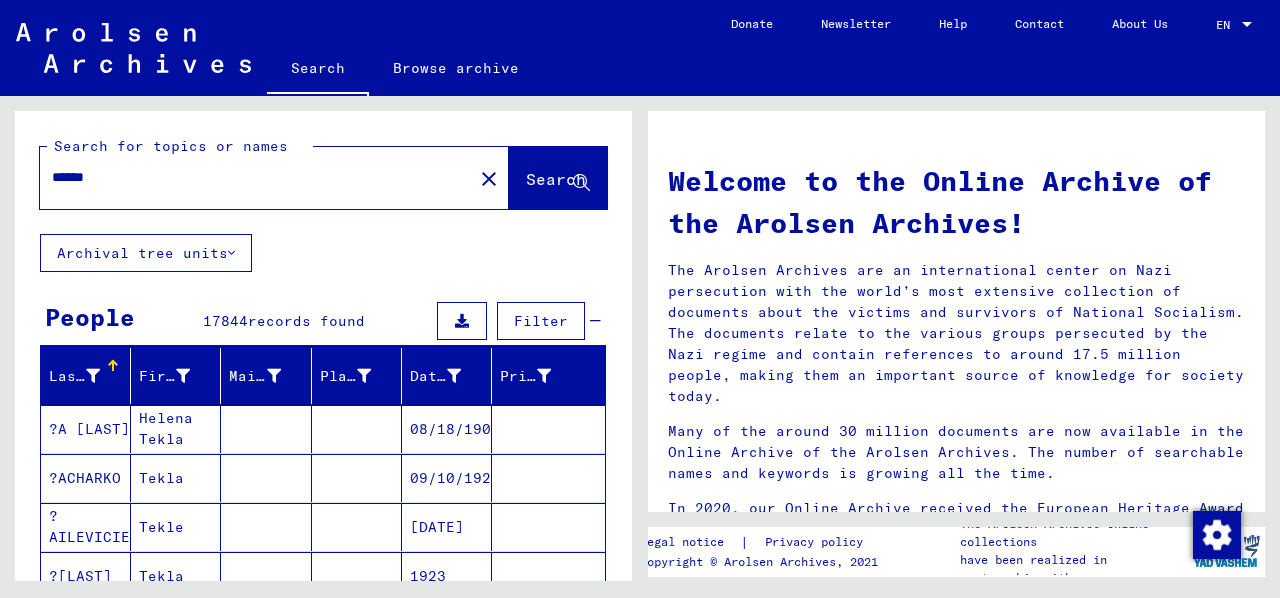 click at bounding box center (93, 376) 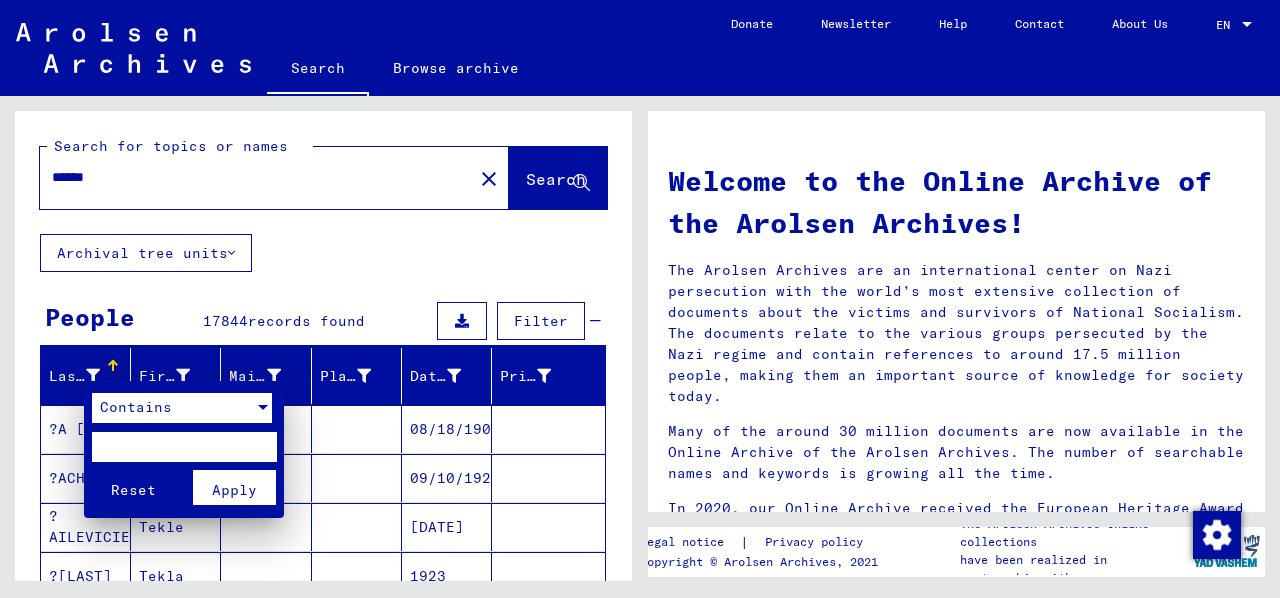 click on "Contains" at bounding box center (173, 408) 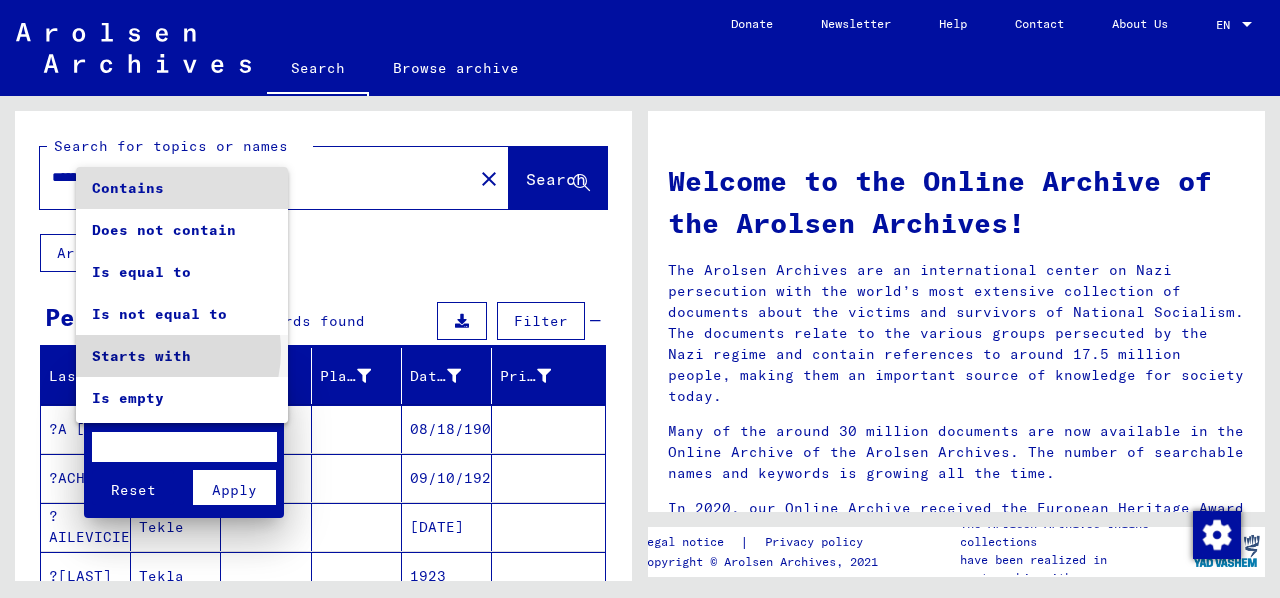 click on "Starts with" at bounding box center (182, 356) 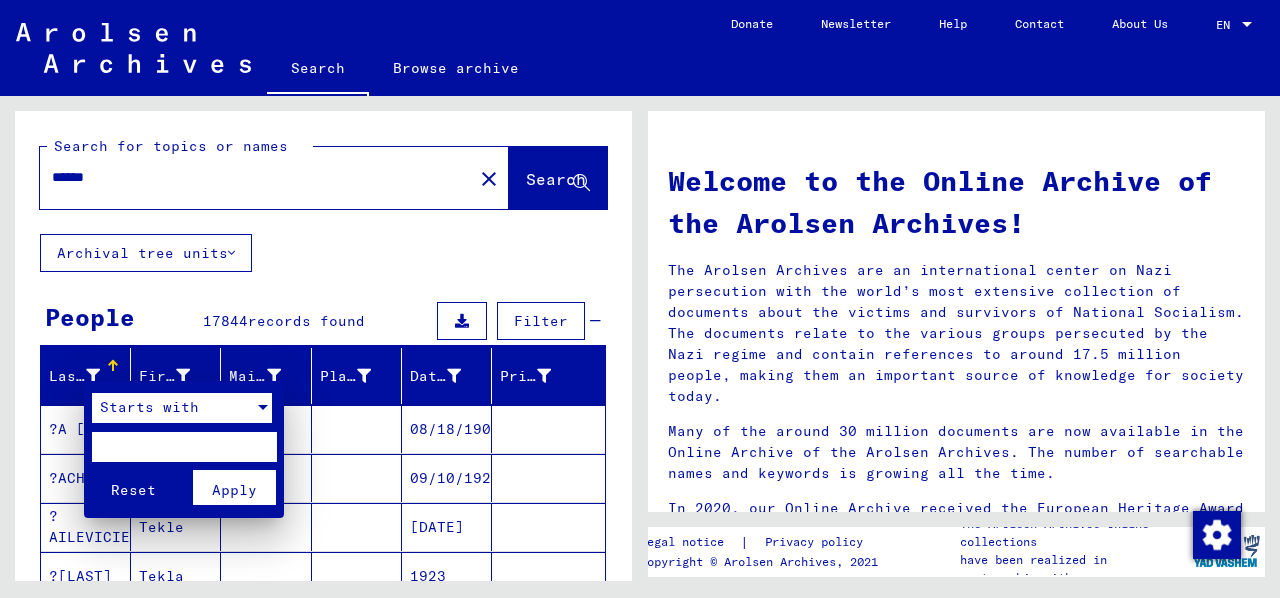 click at bounding box center (184, 447) 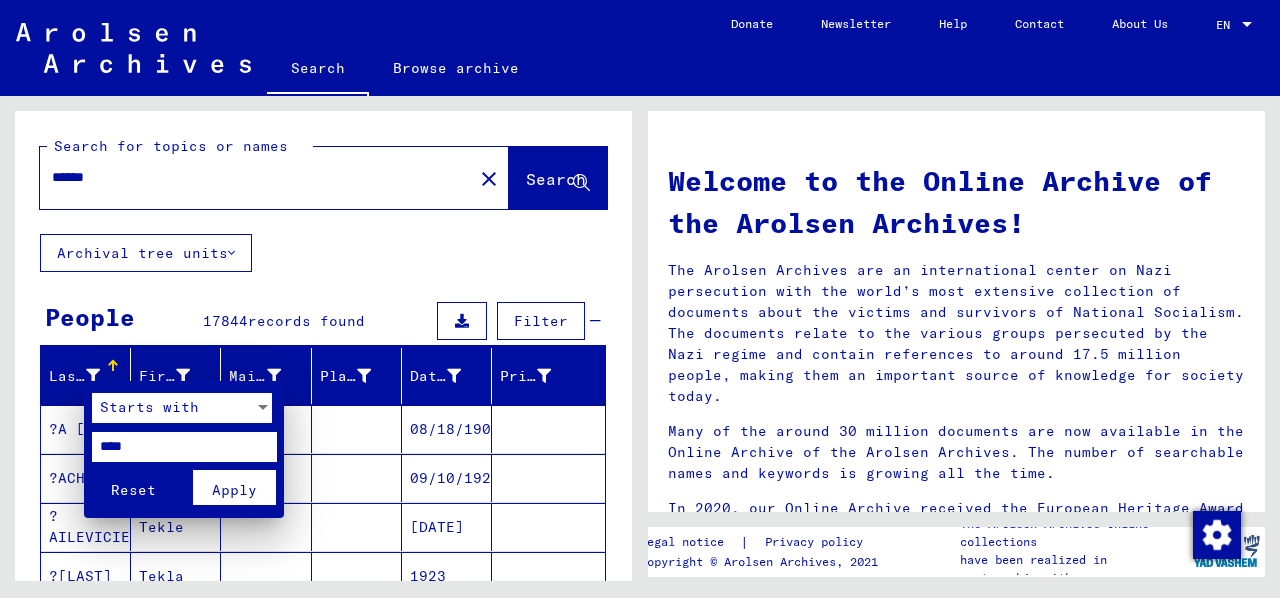 type on "****" 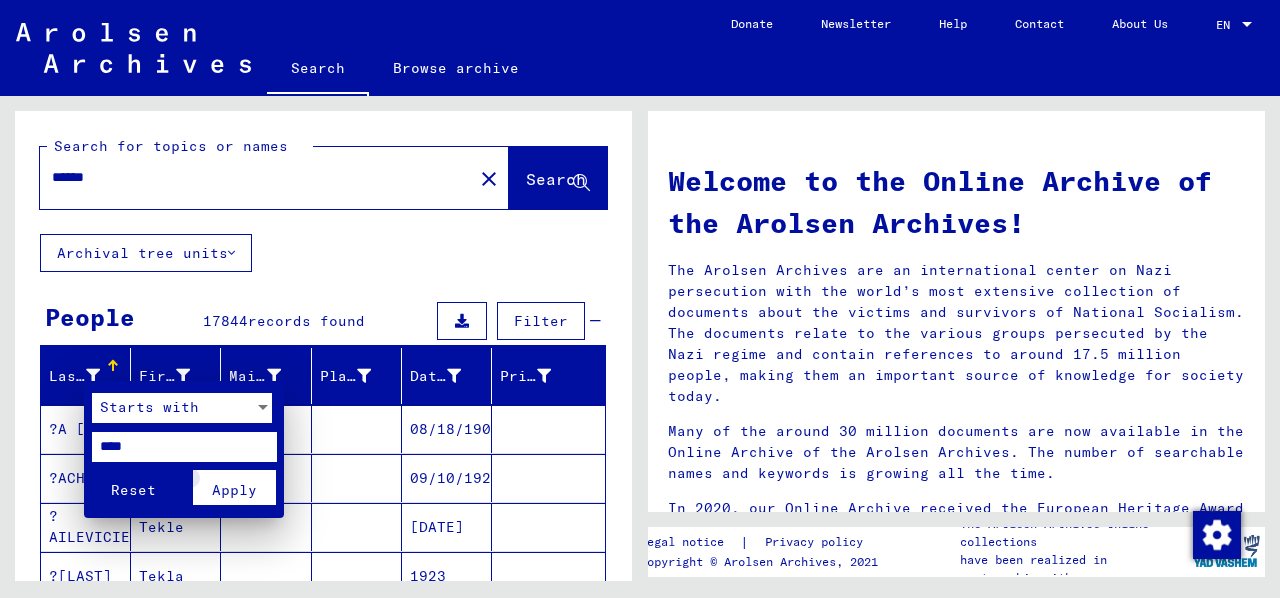 click on "Apply" at bounding box center [234, 490] 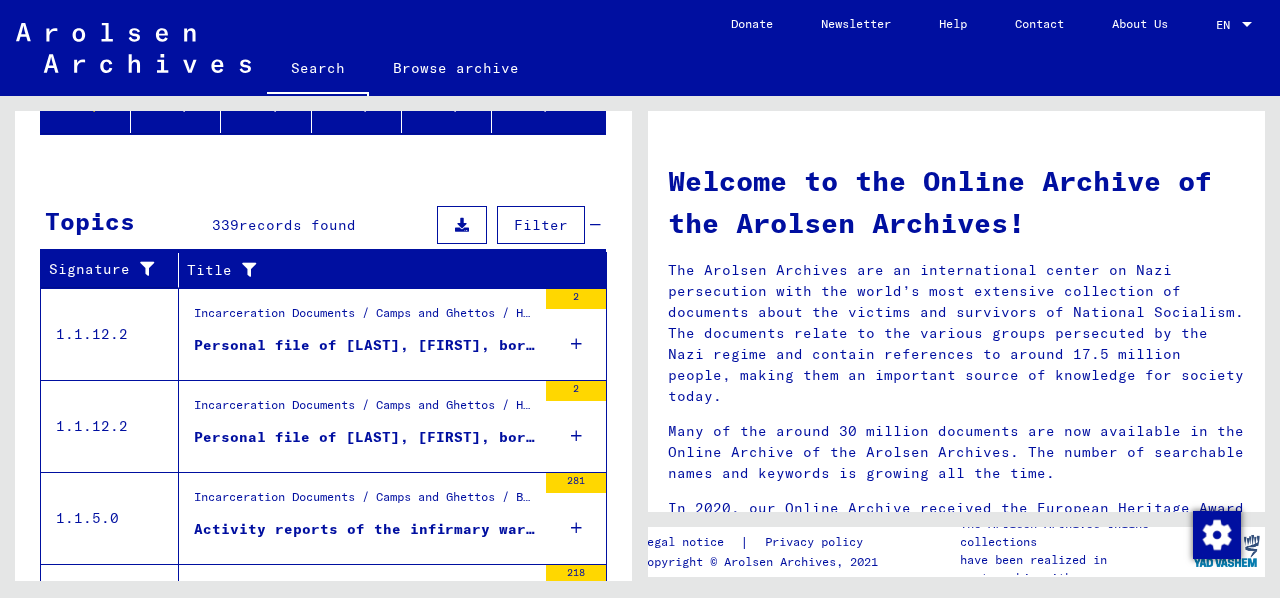 scroll, scrollTop: 300, scrollLeft: 0, axis: vertical 